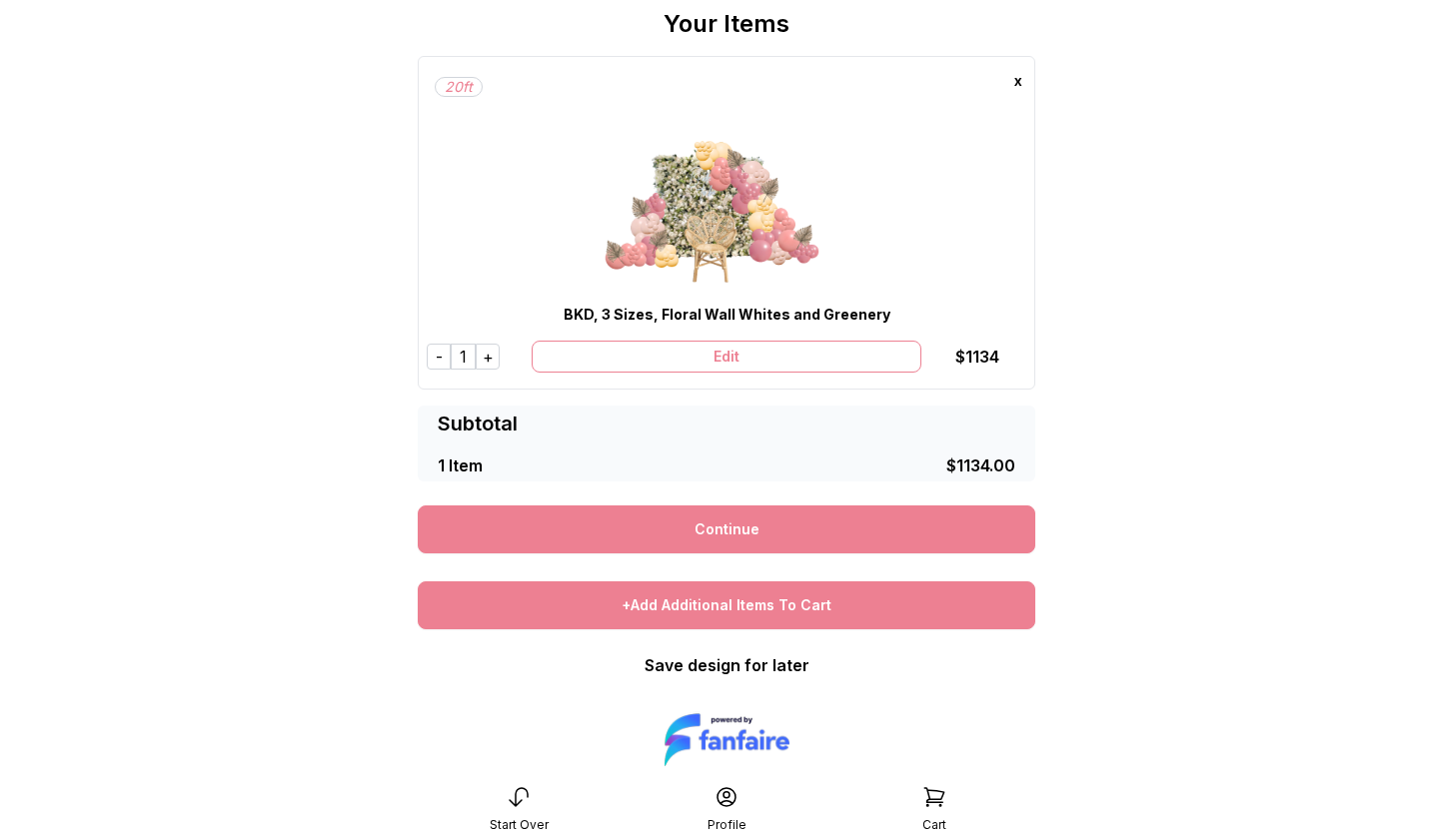 scroll, scrollTop: 114, scrollLeft: 0, axis: vertical 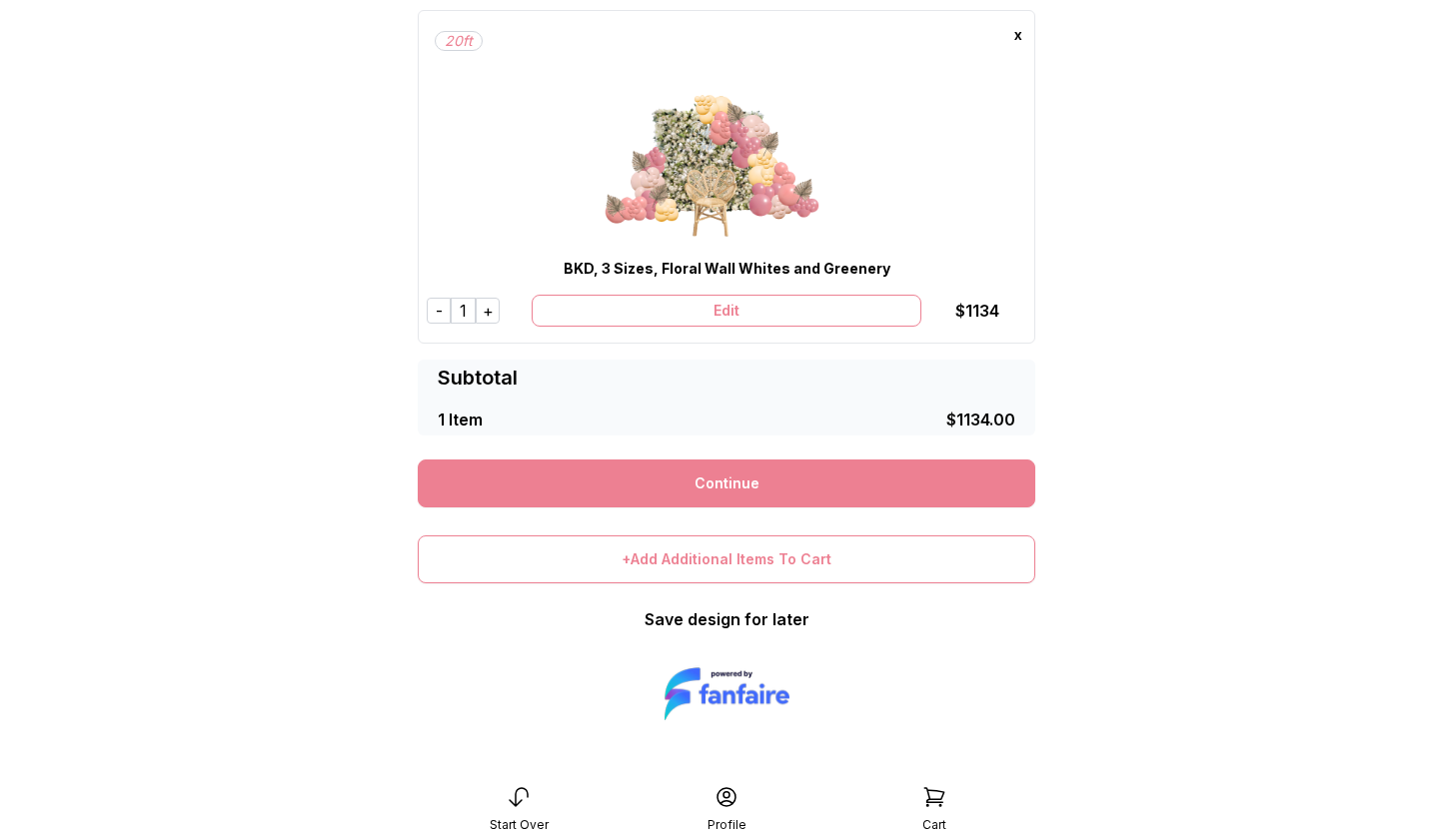 click on "Continue" at bounding box center [726, 483] 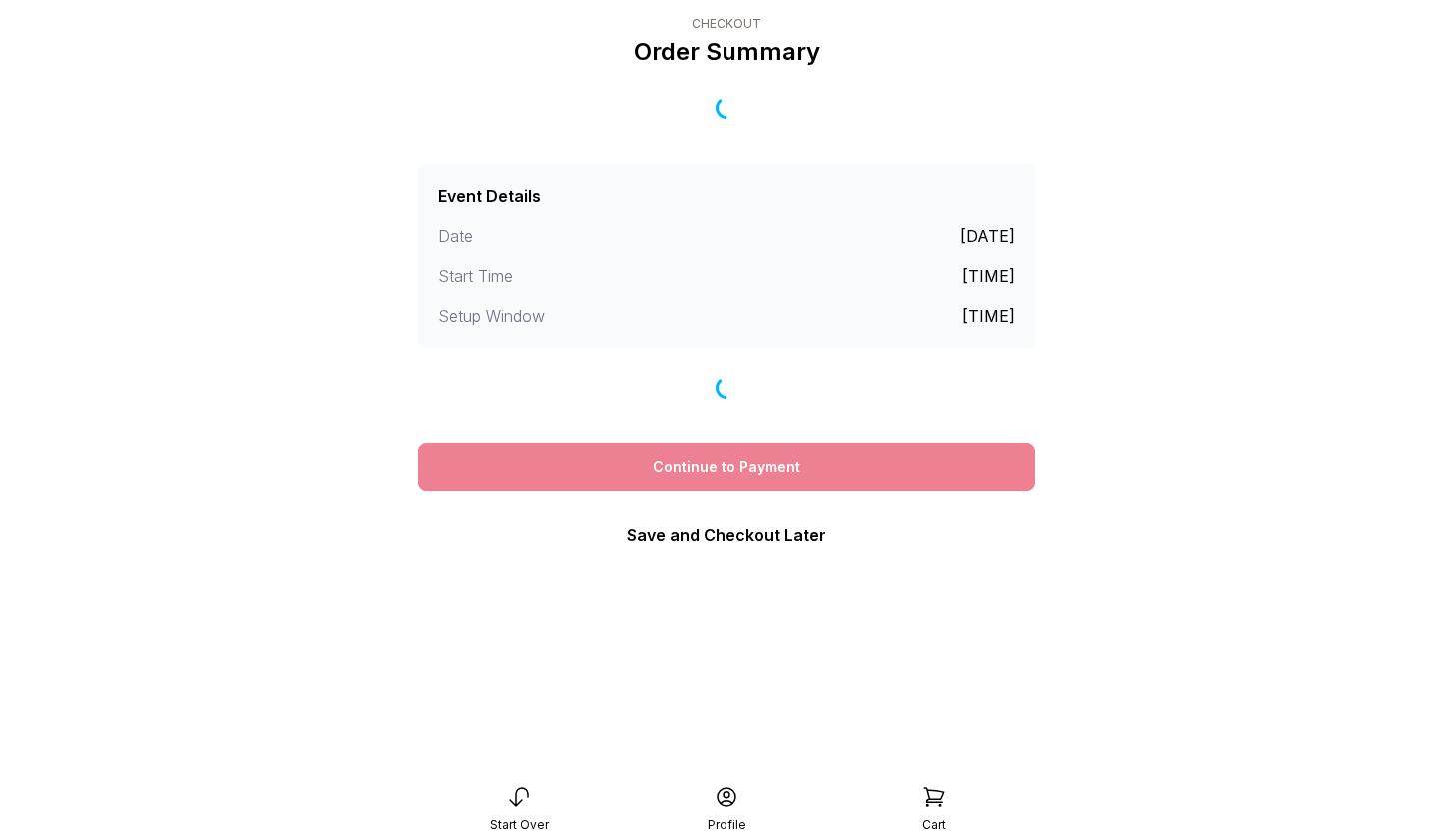 scroll, scrollTop: 0, scrollLeft: 0, axis: both 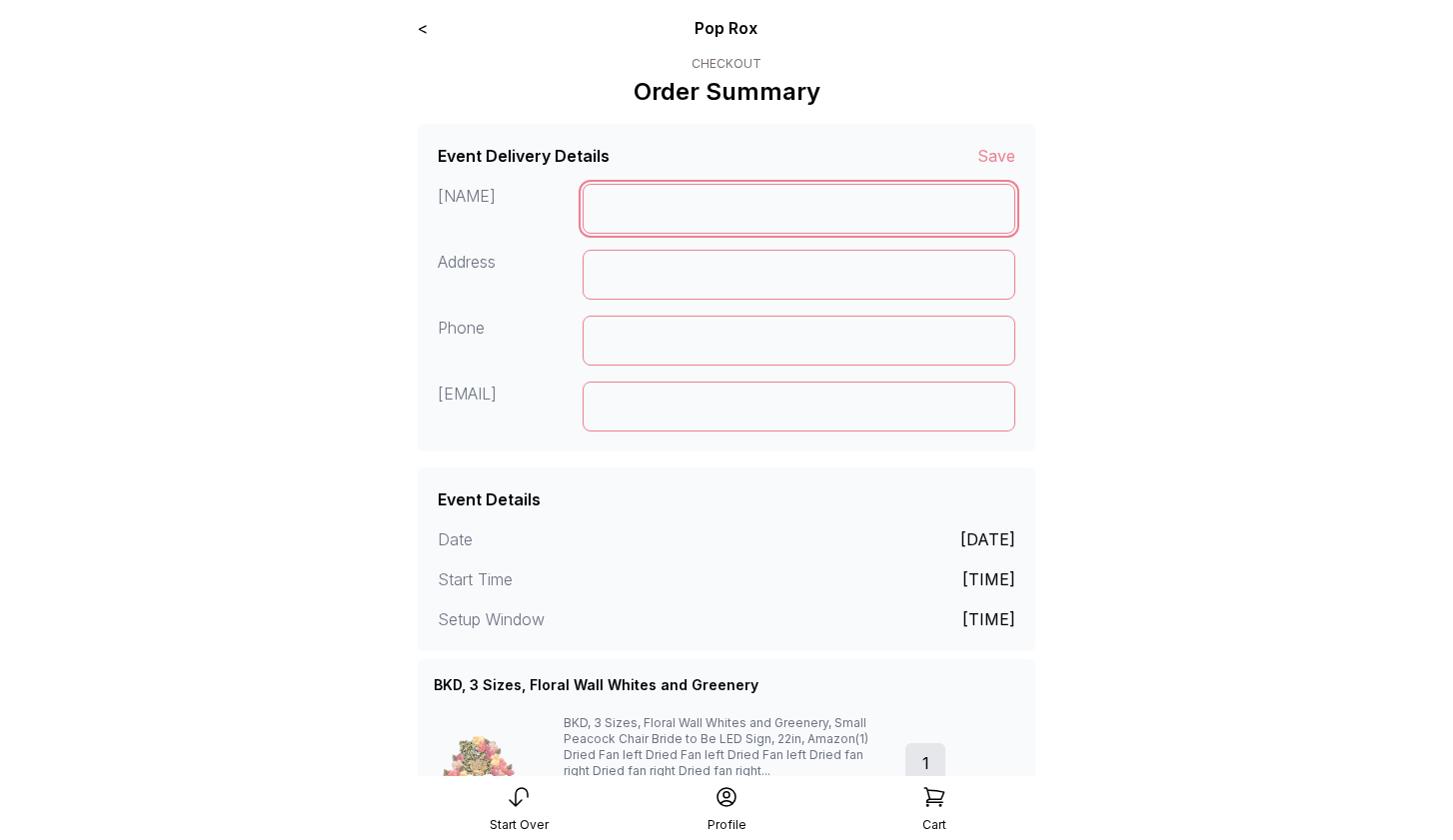 click at bounding box center (799, 209) 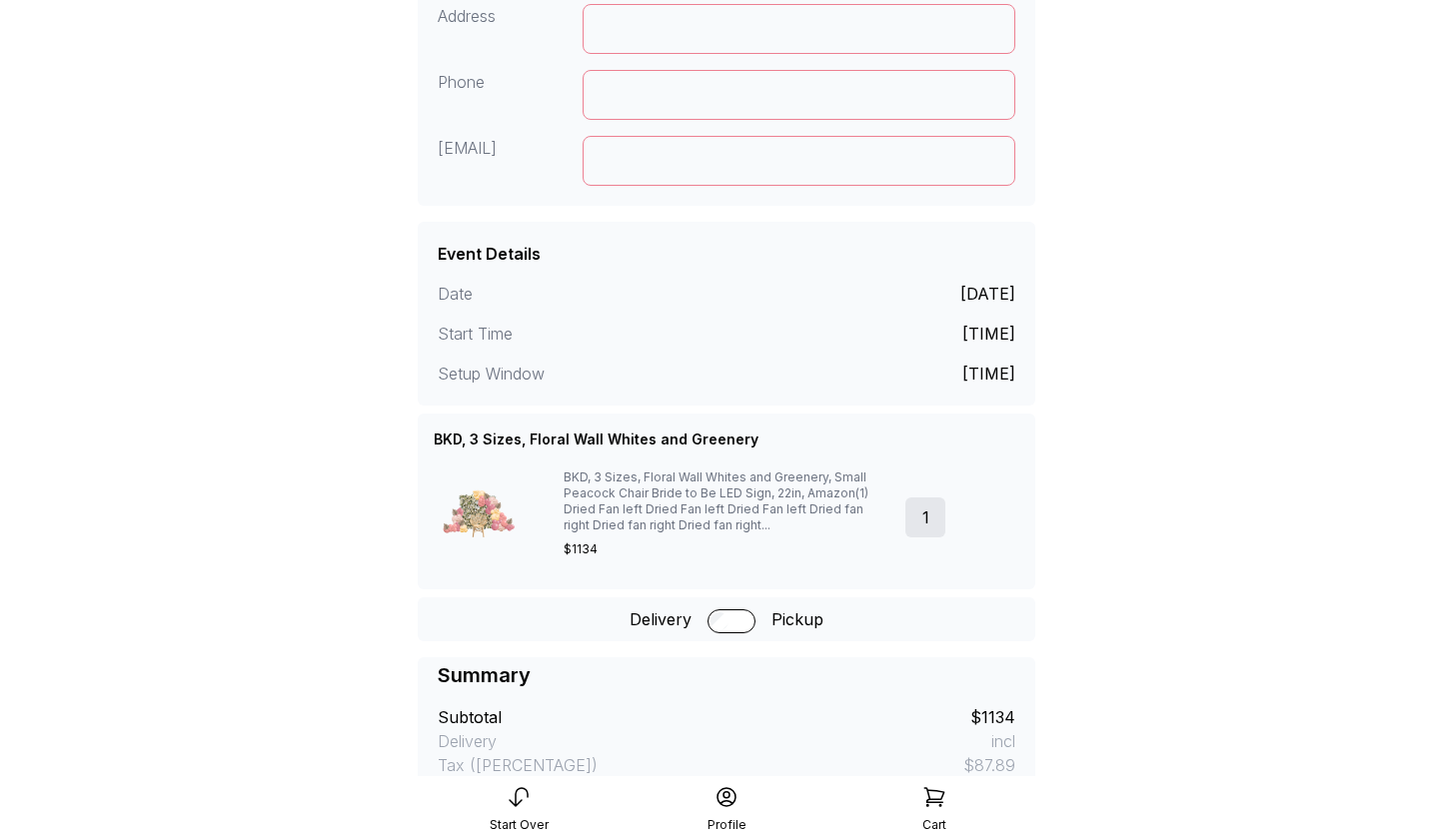 scroll, scrollTop: 554, scrollLeft: 0, axis: vertical 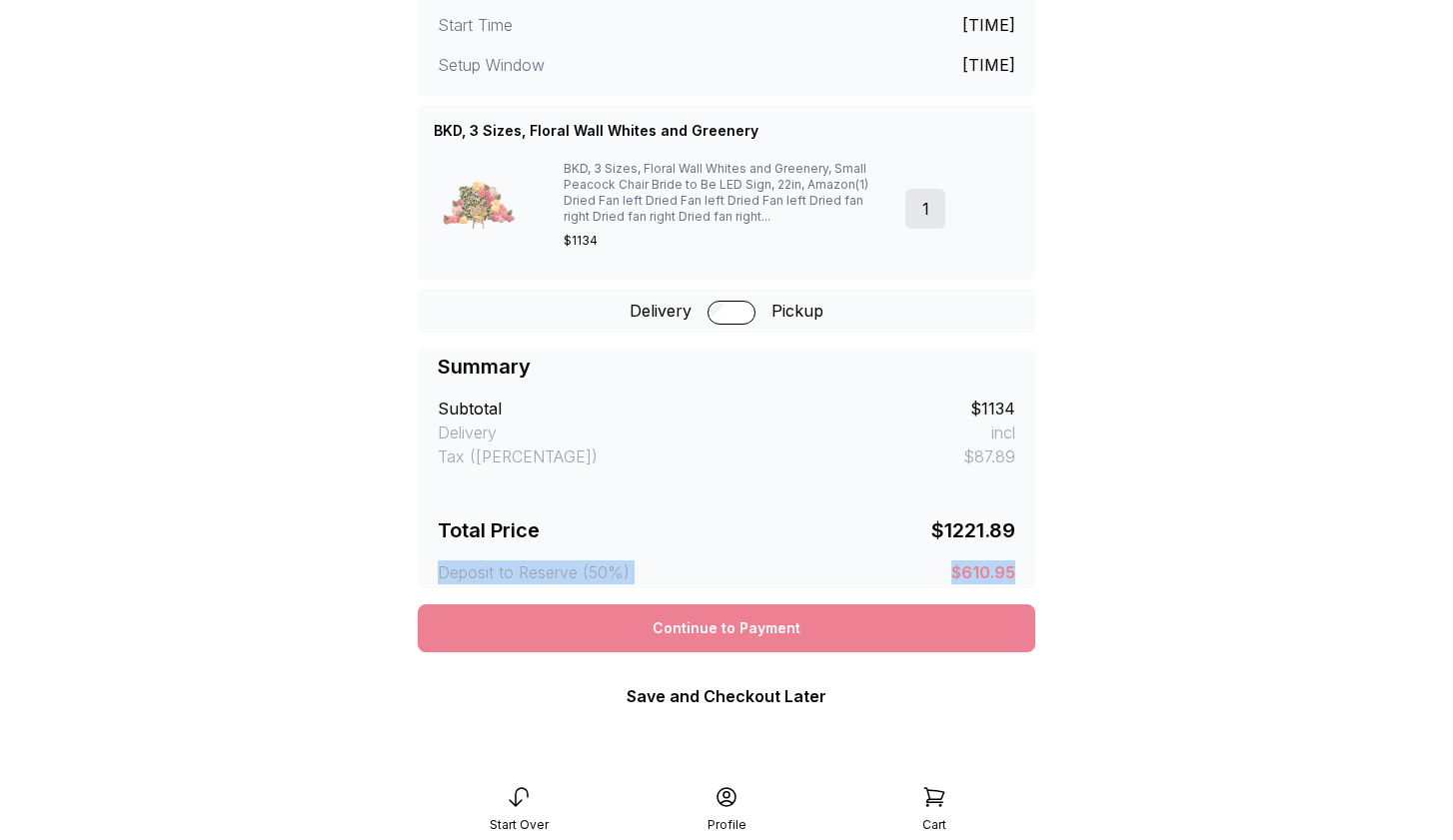drag, startPoint x: 1016, startPoint y: 575, endPoint x: 892, endPoint y: 563, distance: 124.57929 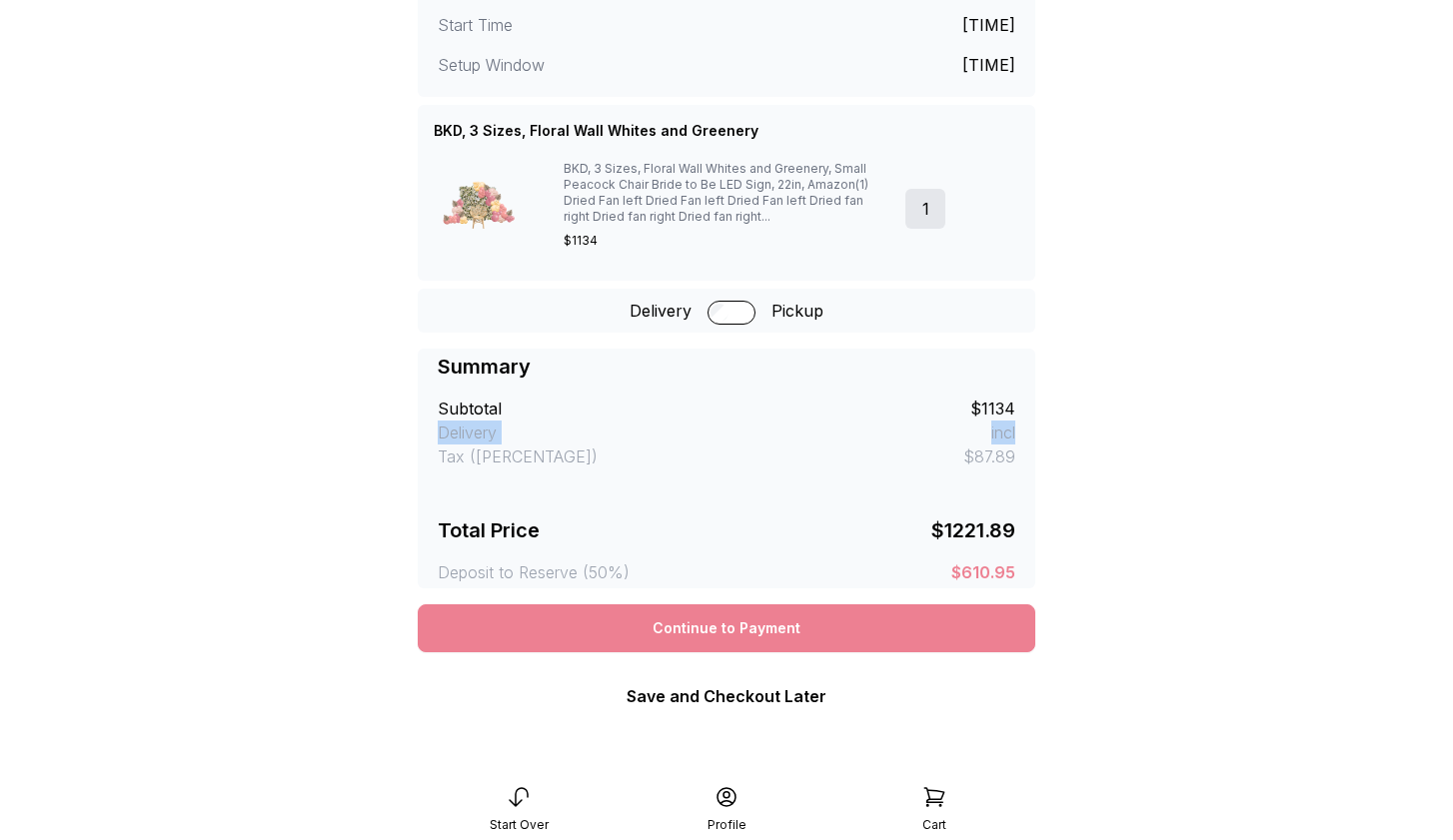drag, startPoint x: 1030, startPoint y: 432, endPoint x: 968, endPoint y: 430, distance: 62.03225 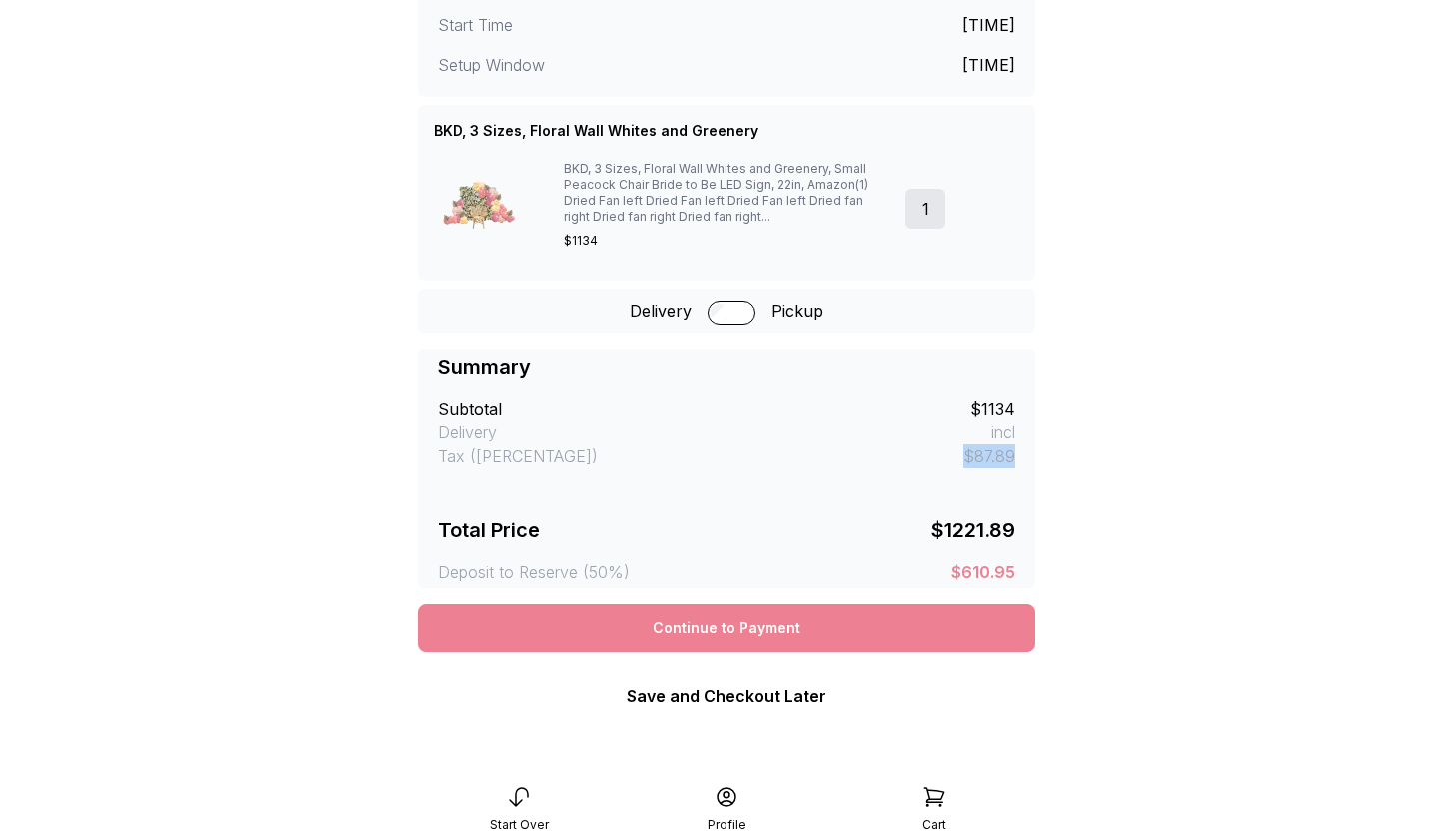 drag, startPoint x: 1033, startPoint y: 454, endPoint x: 962, endPoint y: 455, distance: 71.00704 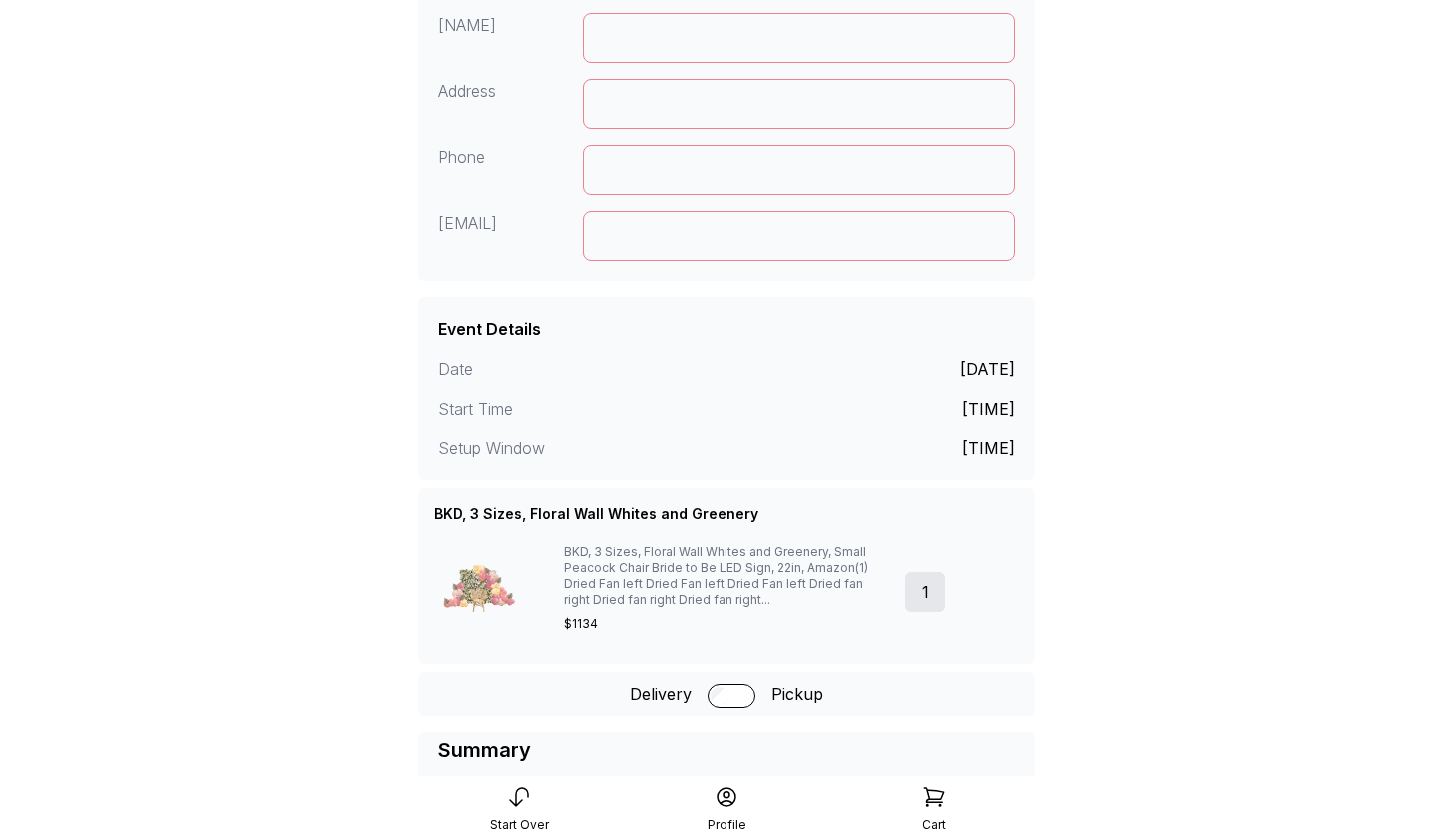 scroll, scrollTop: 158, scrollLeft: 0, axis: vertical 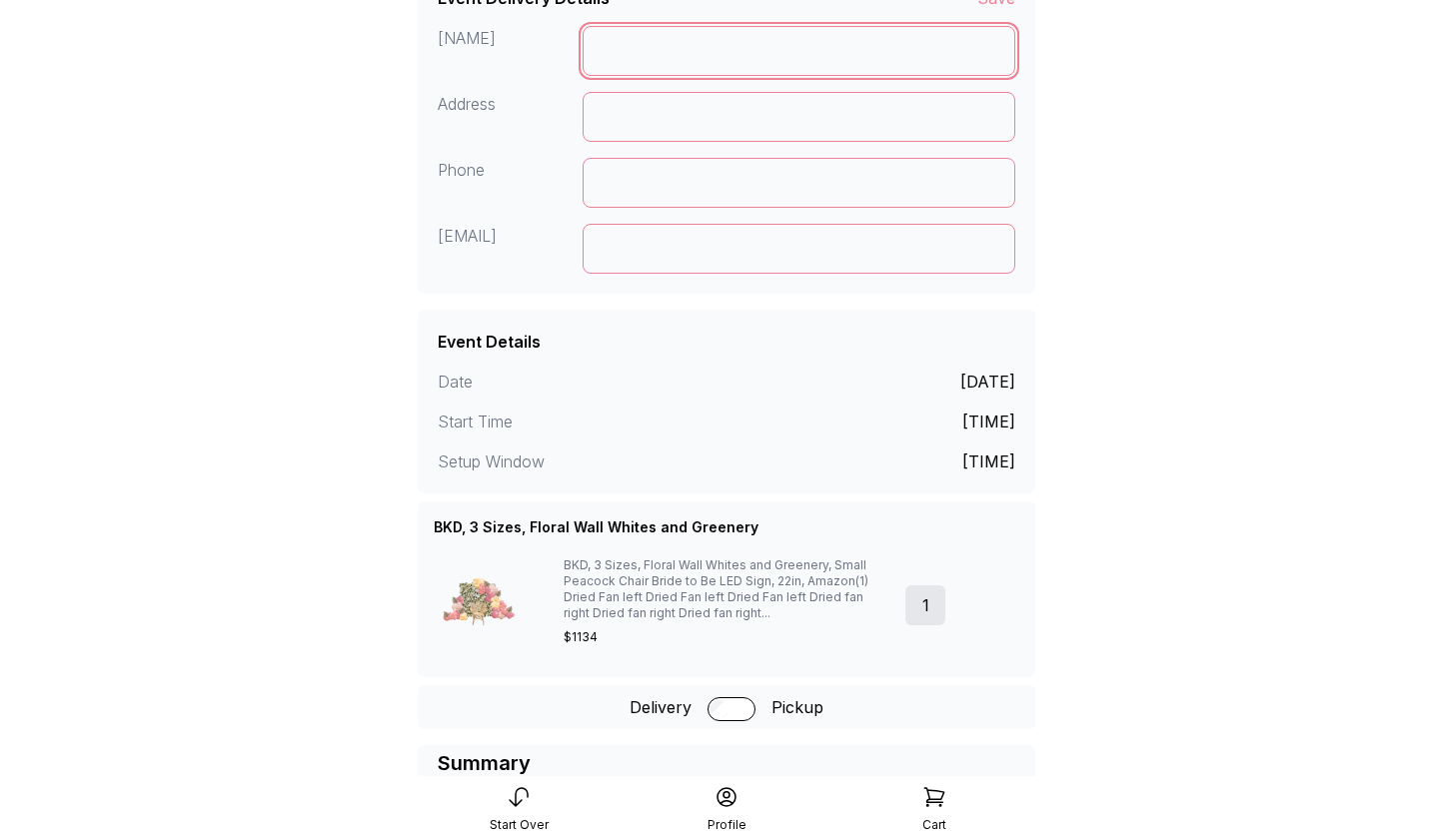 click at bounding box center [799, 51] 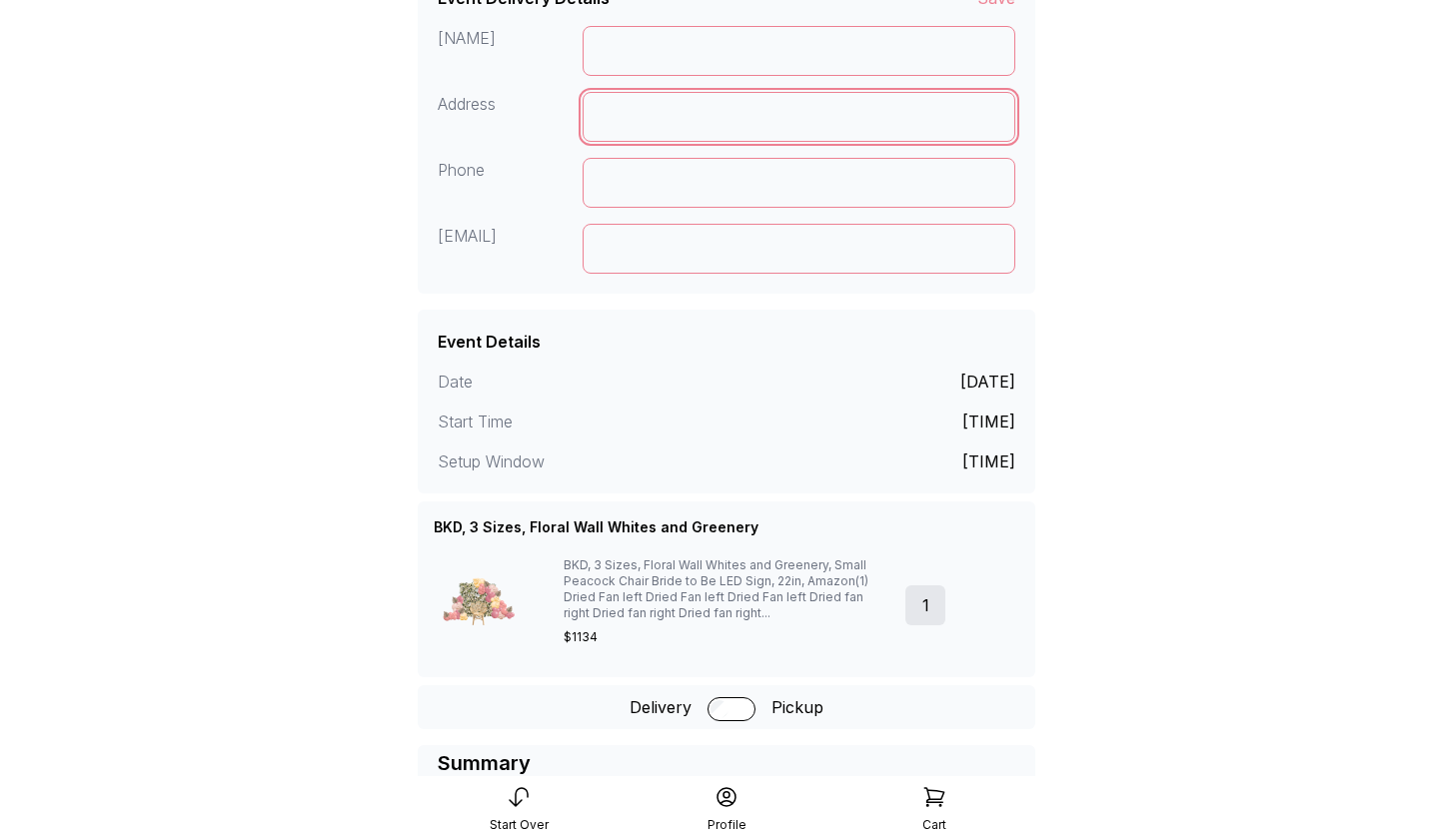 click at bounding box center [799, 117] 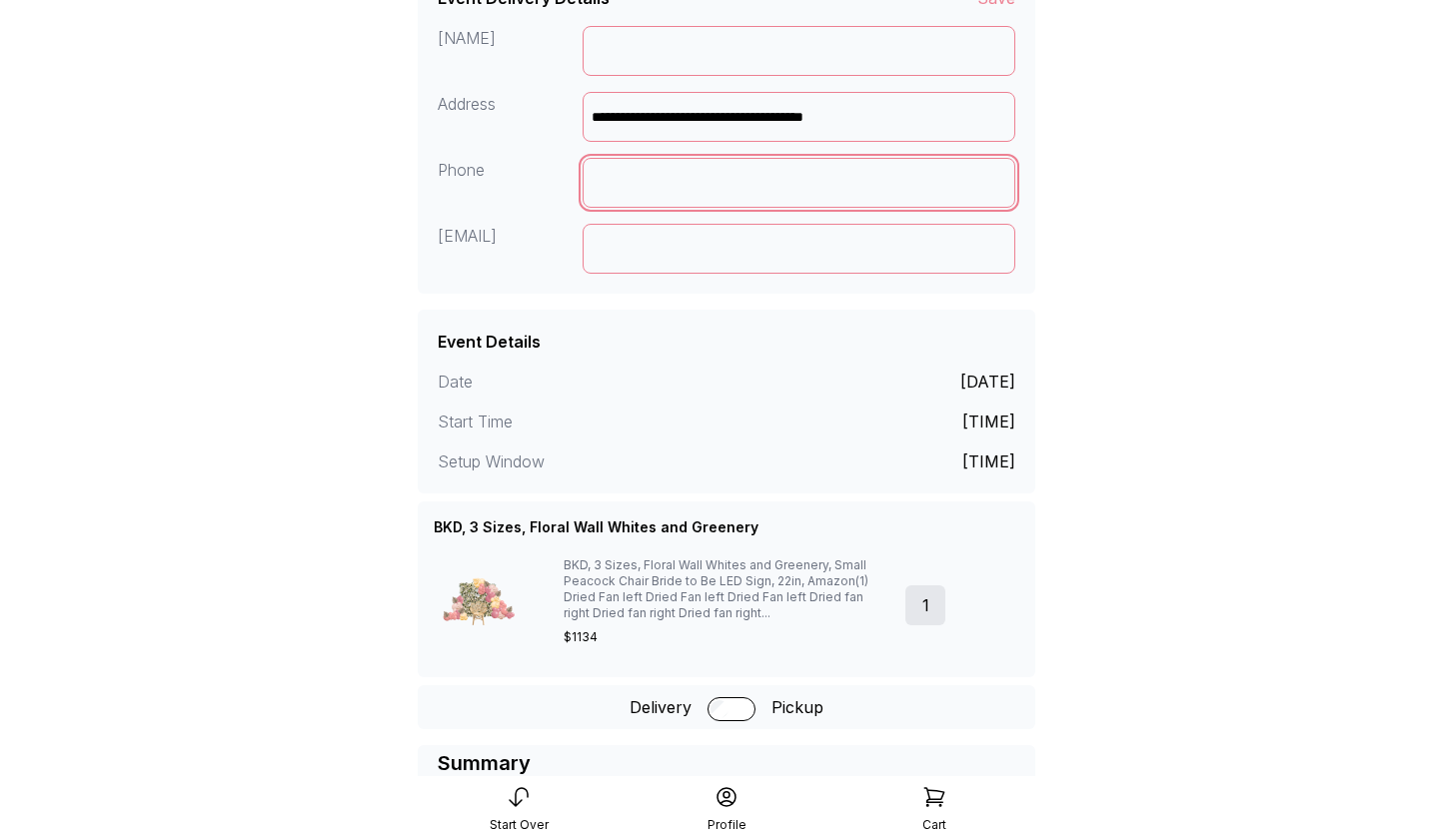 type on "**********" 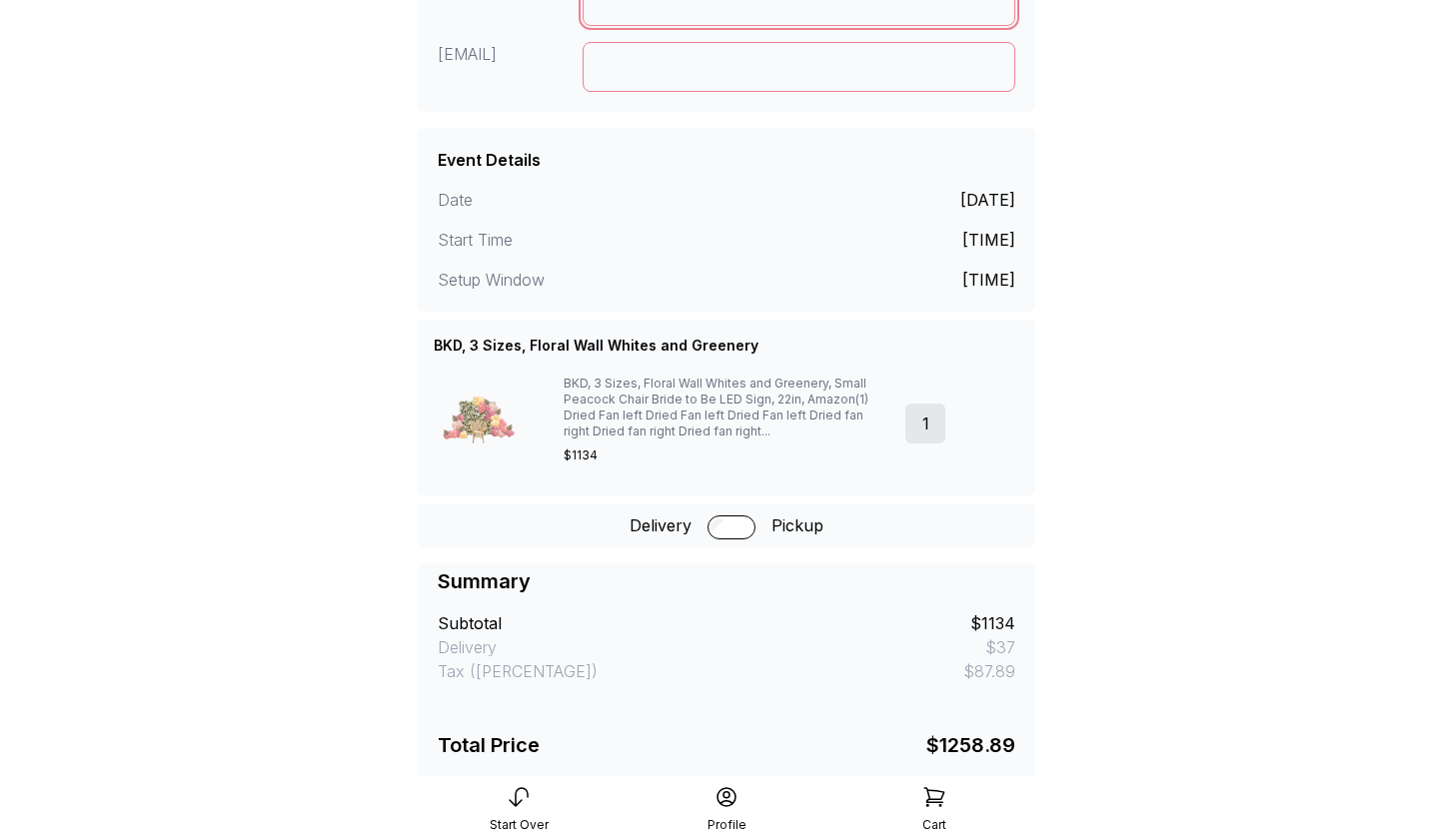 scroll, scrollTop: 344, scrollLeft: 0, axis: vertical 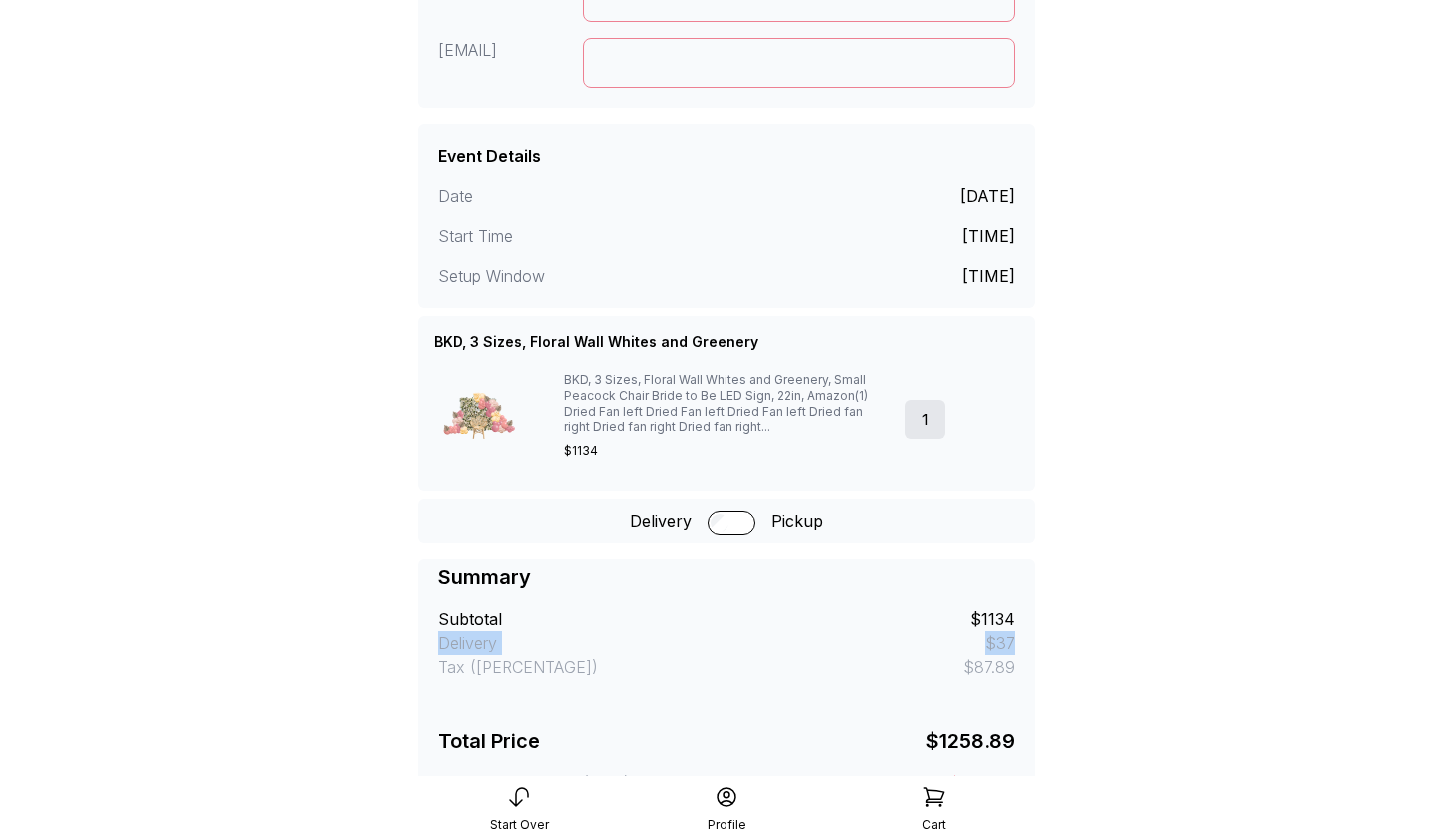 drag, startPoint x: 1017, startPoint y: 645, endPoint x: 949, endPoint y: 637, distance: 68.46897 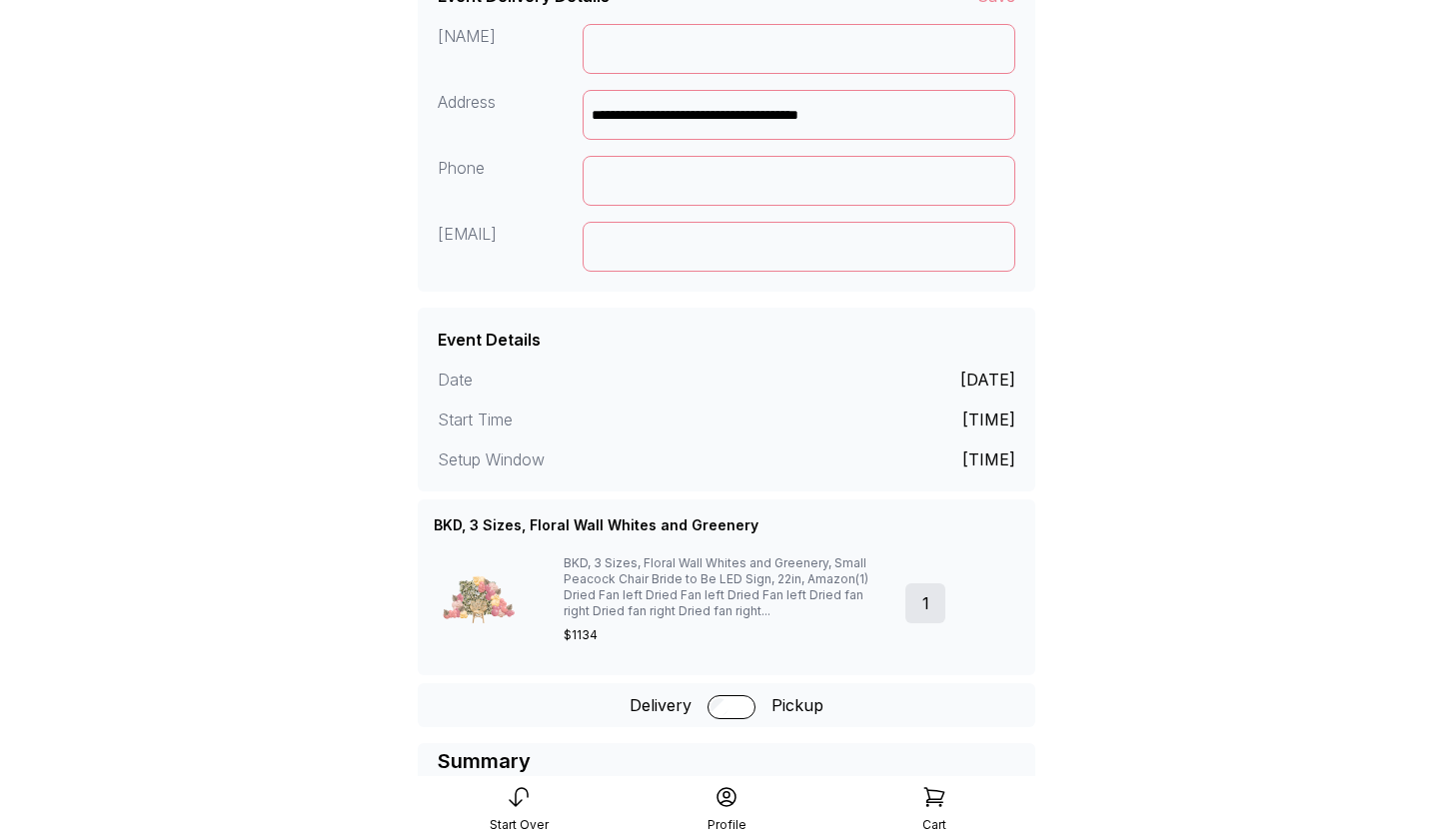 scroll, scrollTop: 0, scrollLeft: 0, axis: both 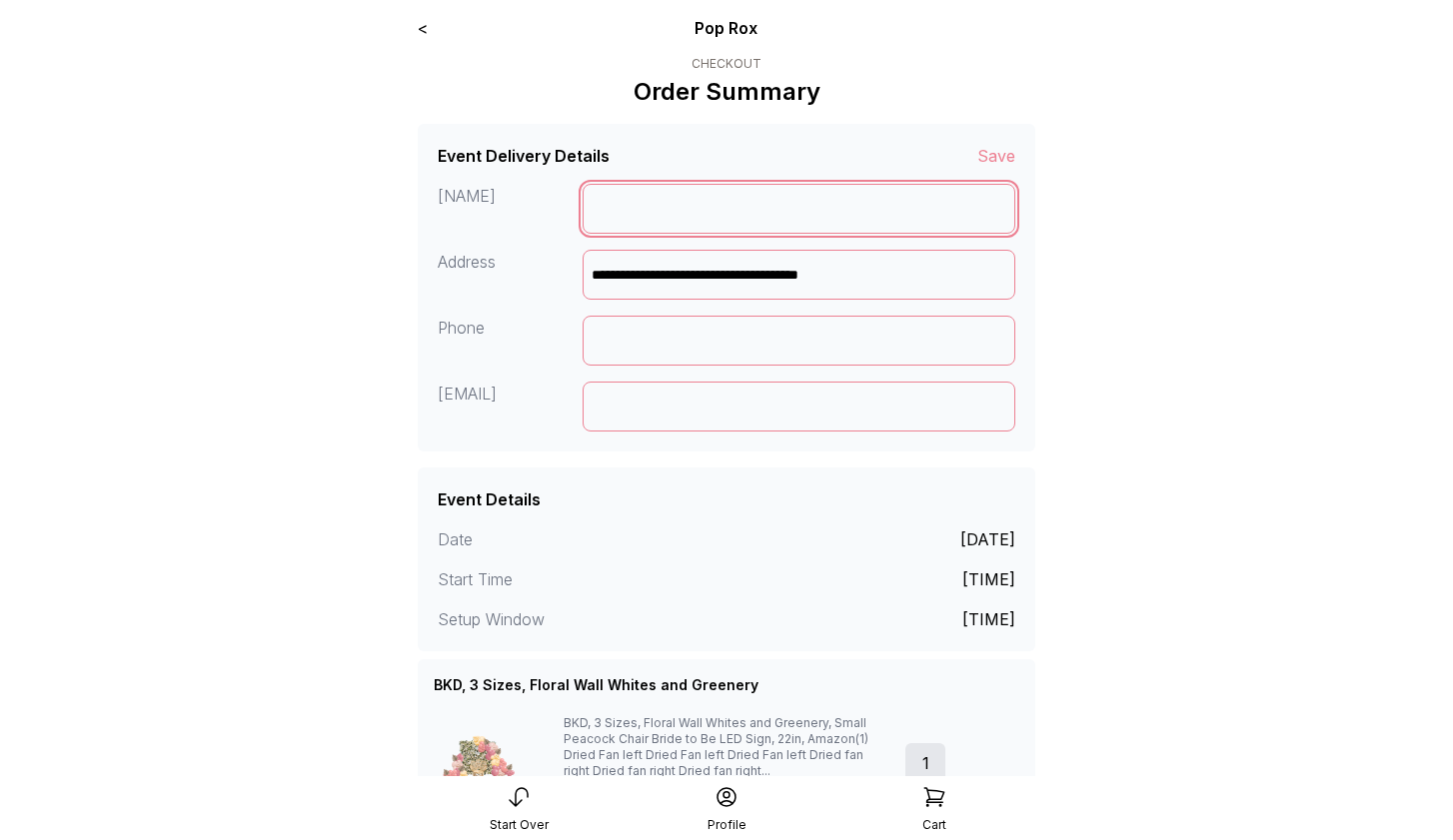 click at bounding box center (799, 209) 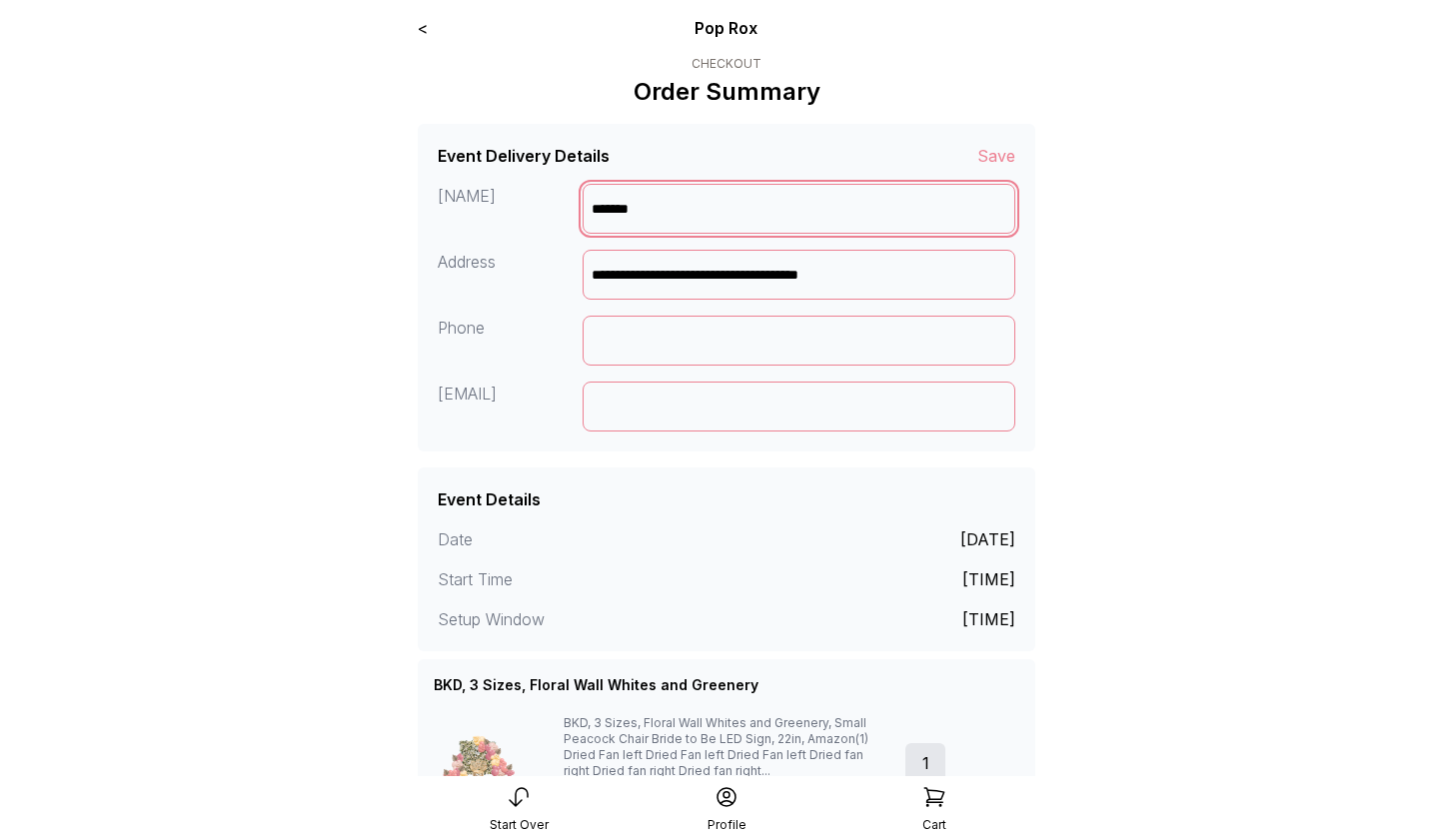 type on "*******" 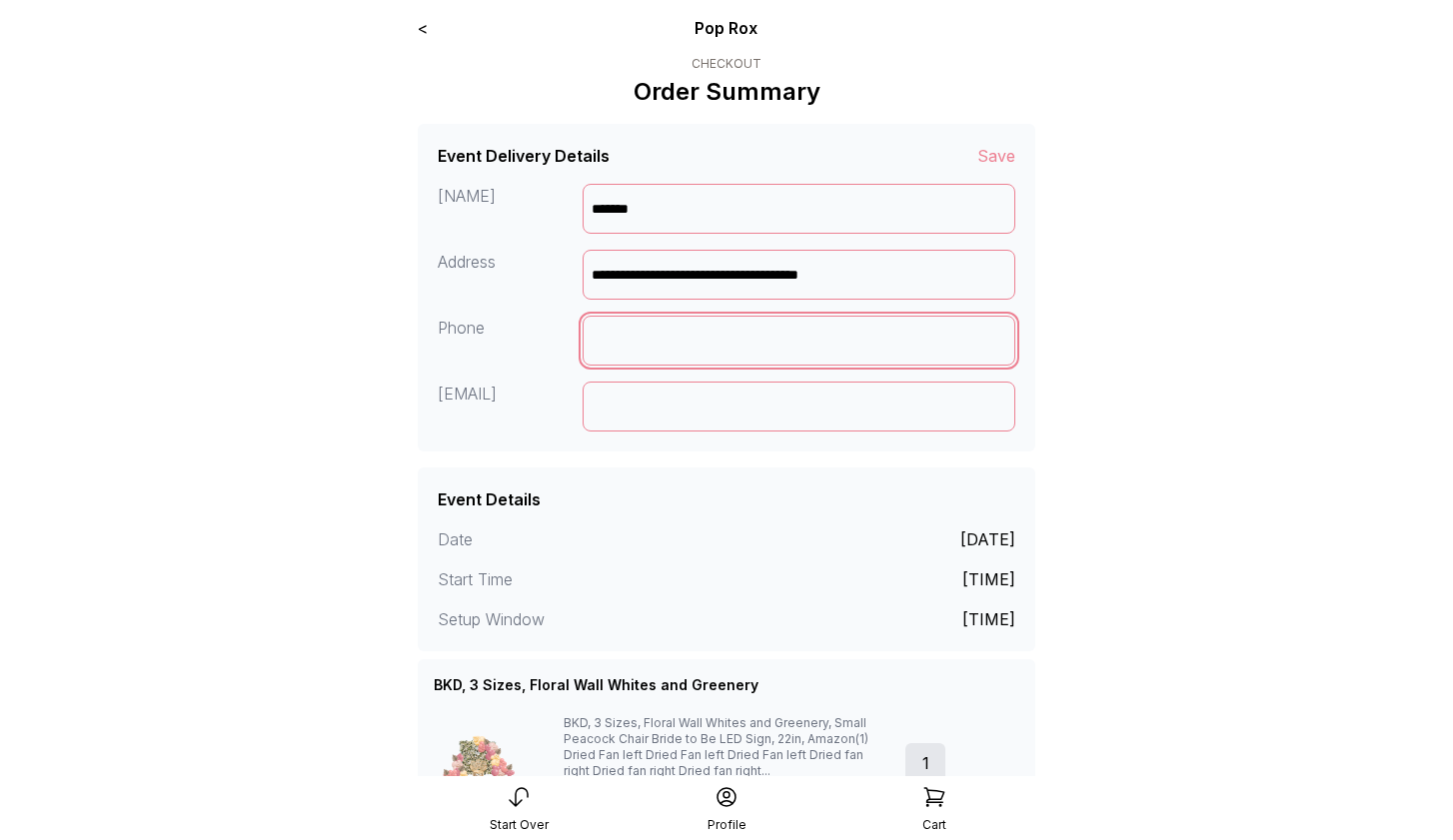 click at bounding box center (799, 341) 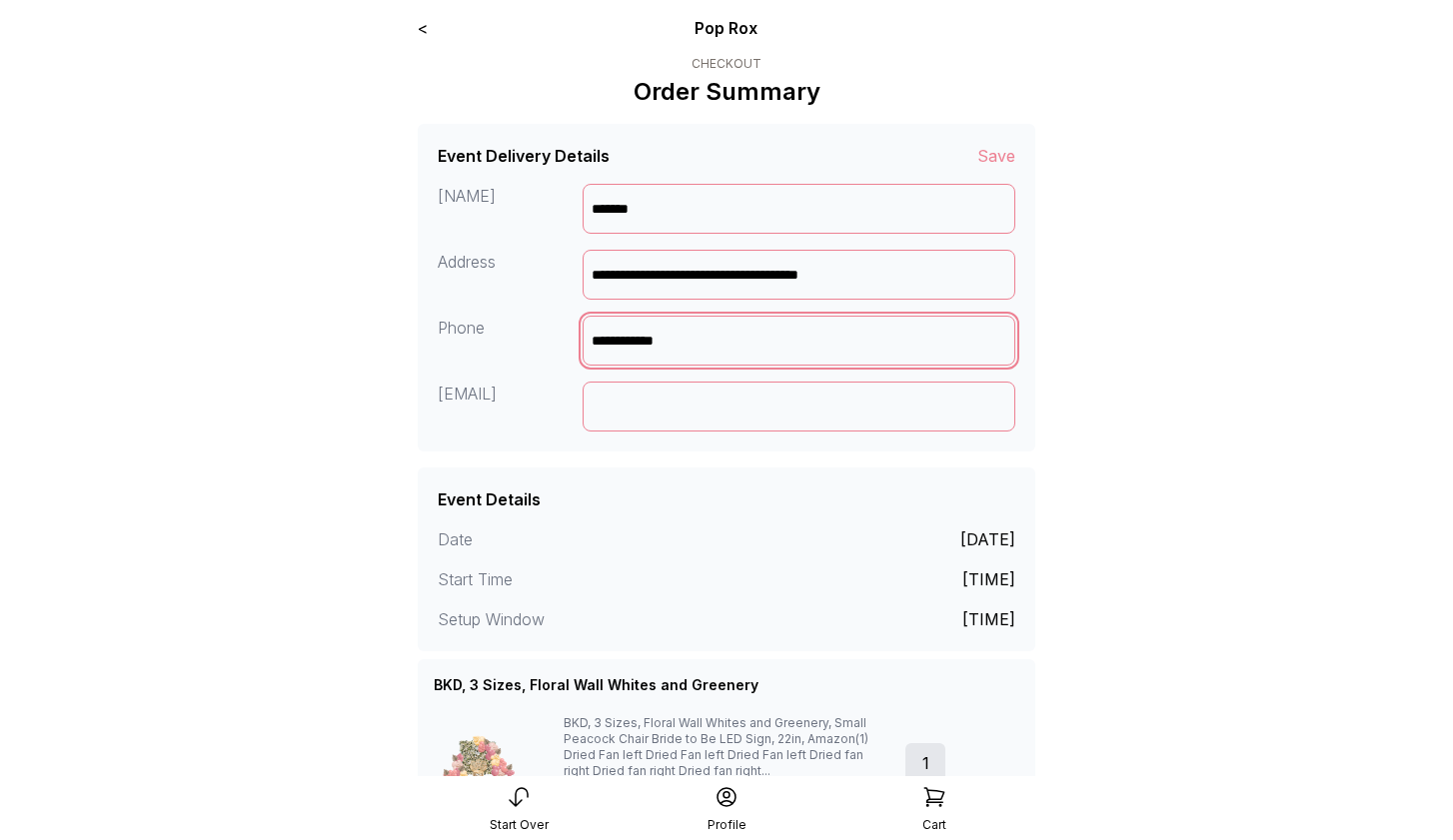 type on "**********" 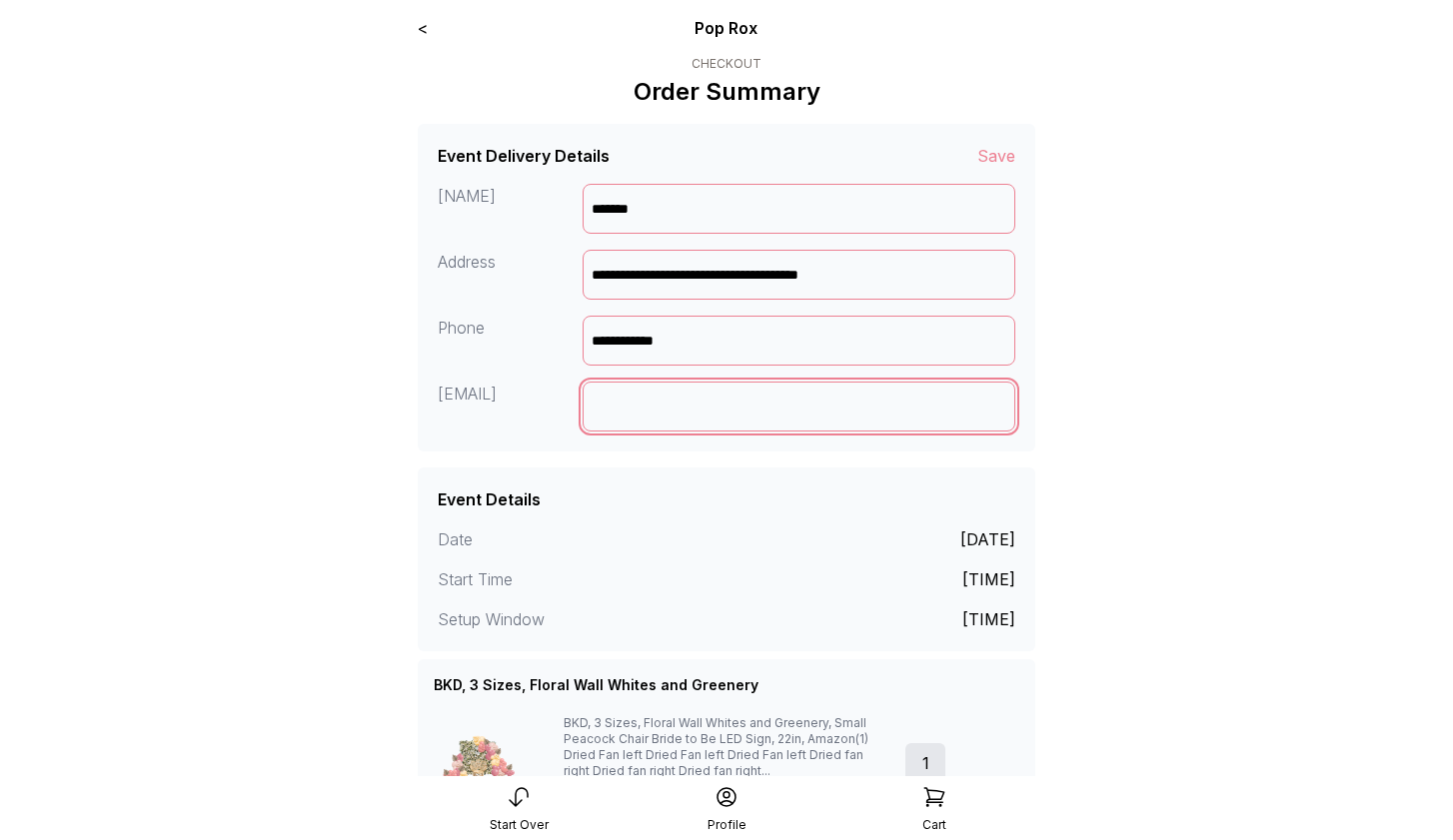 click at bounding box center (799, 407) 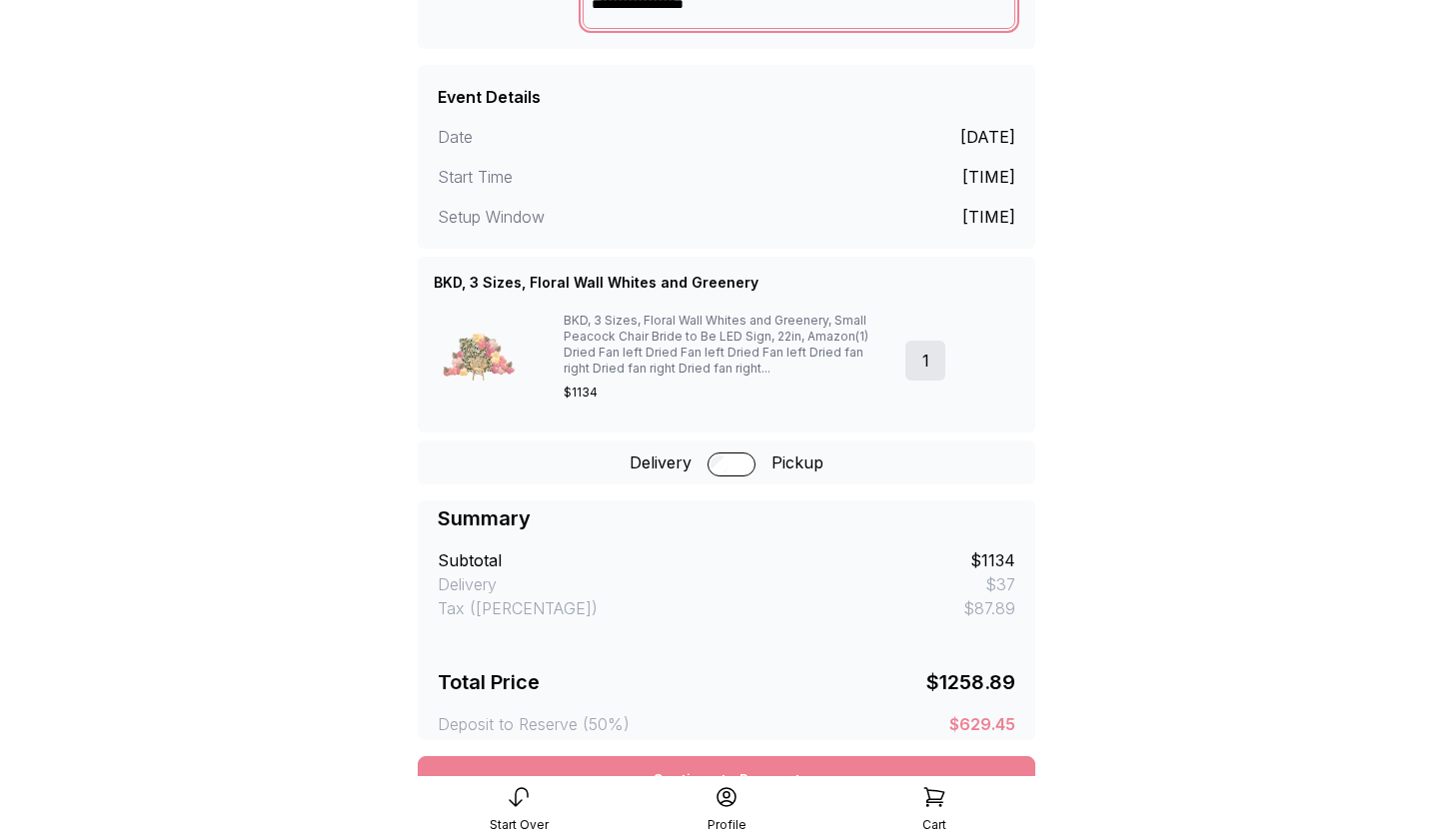 scroll, scrollTop: 554, scrollLeft: 0, axis: vertical 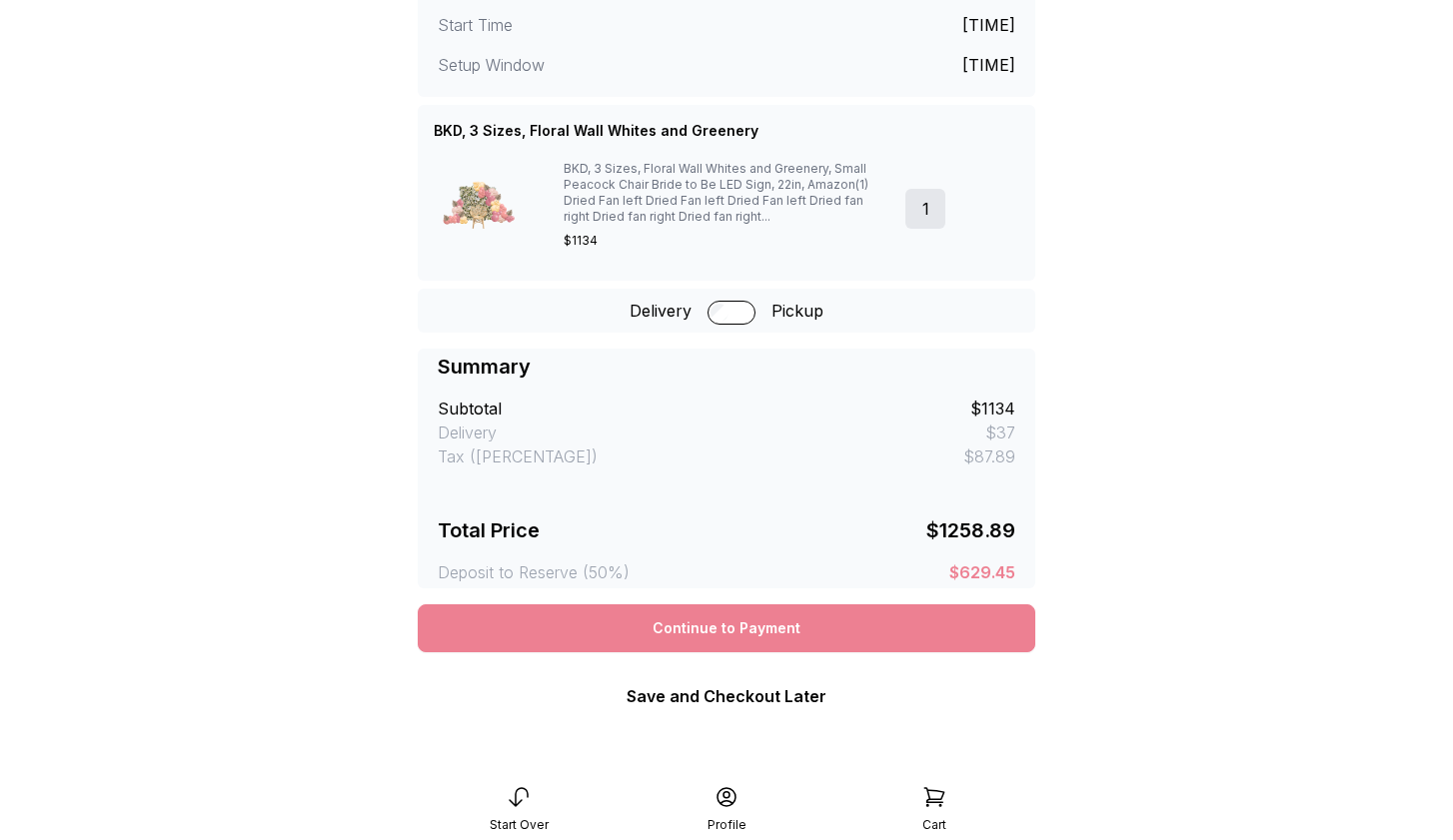 type on "**********" 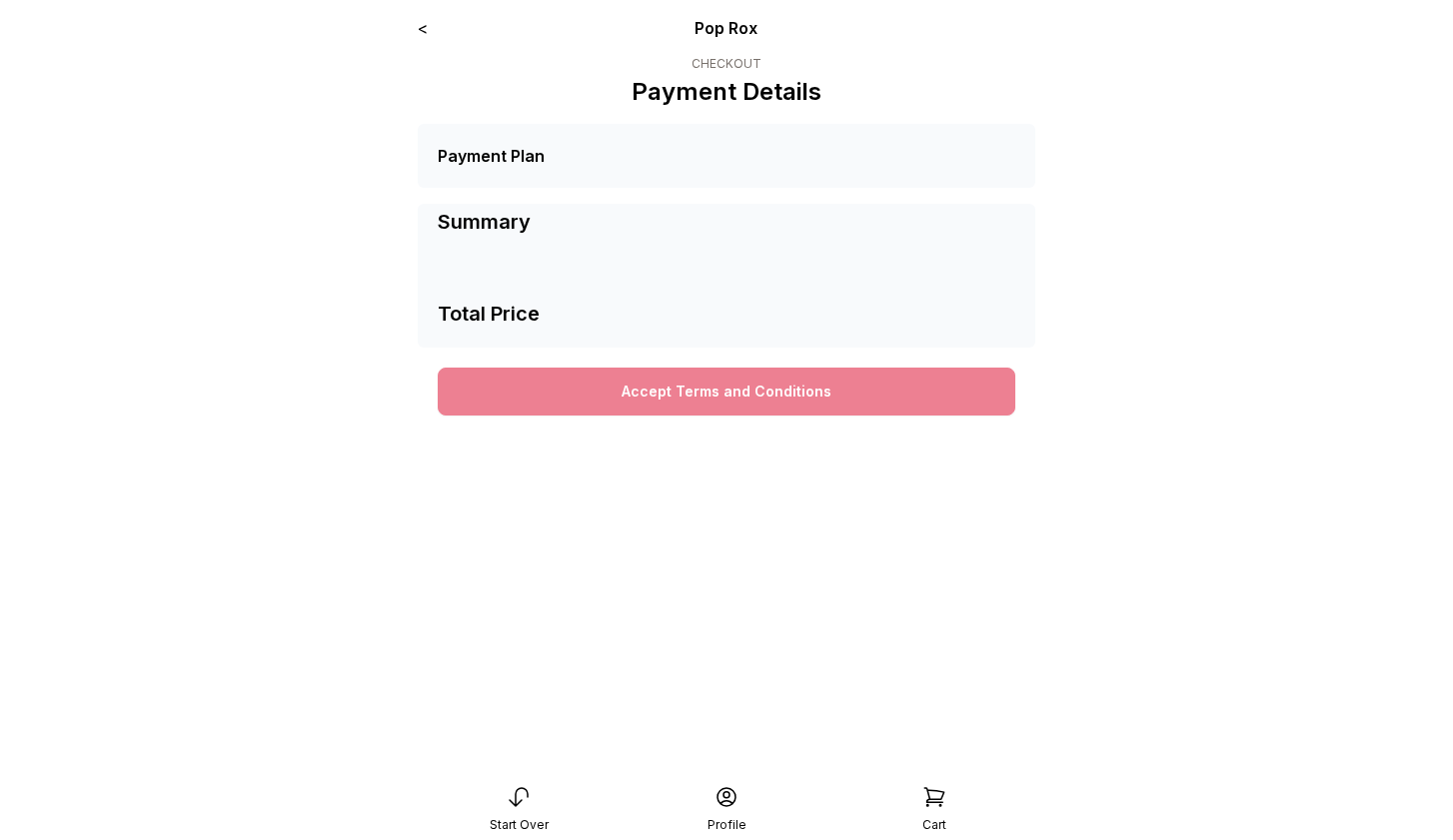 scroll, scrollTop: 0, scrollLeft: 0, axis: both 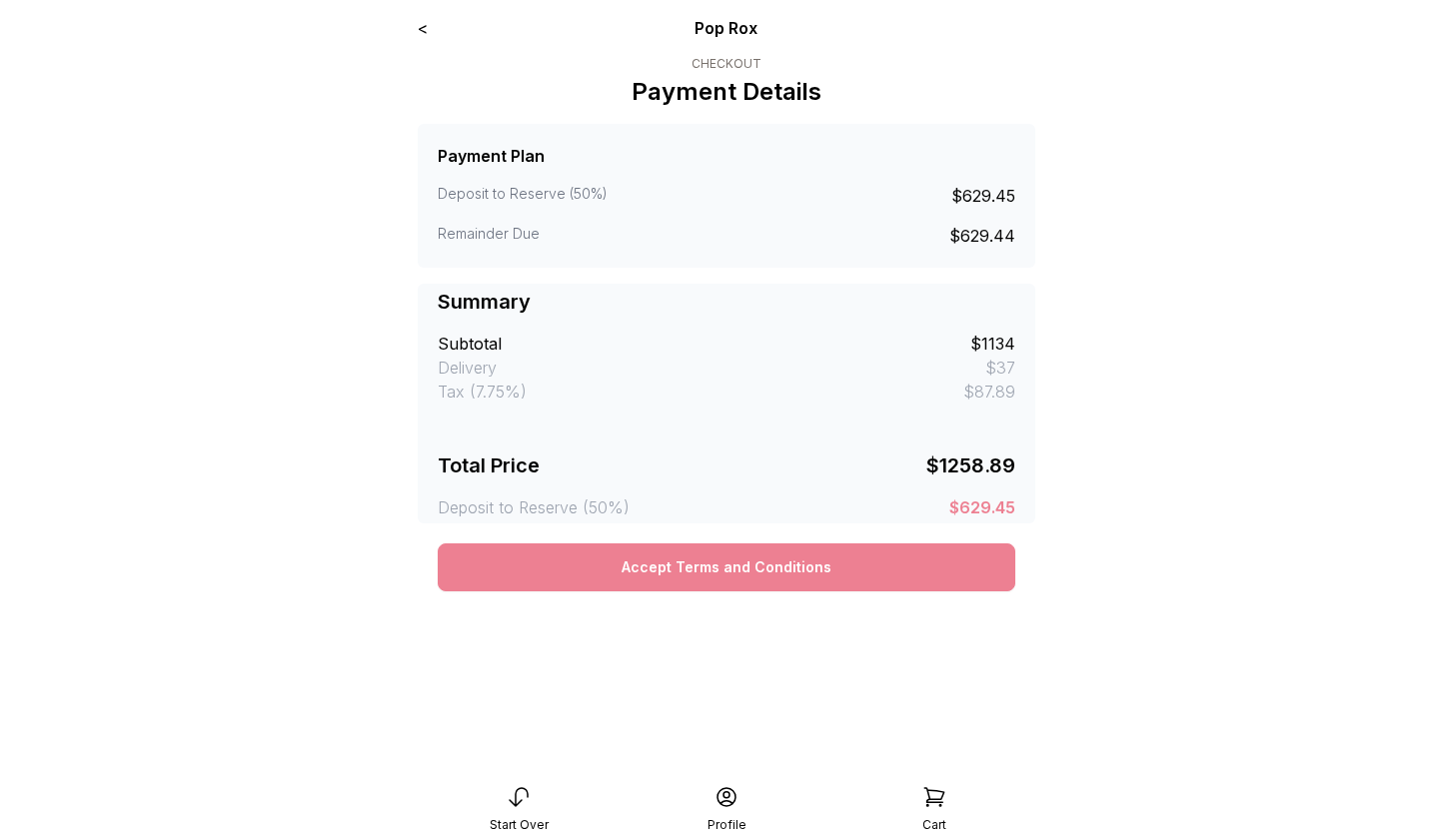 click on "Accept Terms and Conditions" at bounding box center [726, 567] 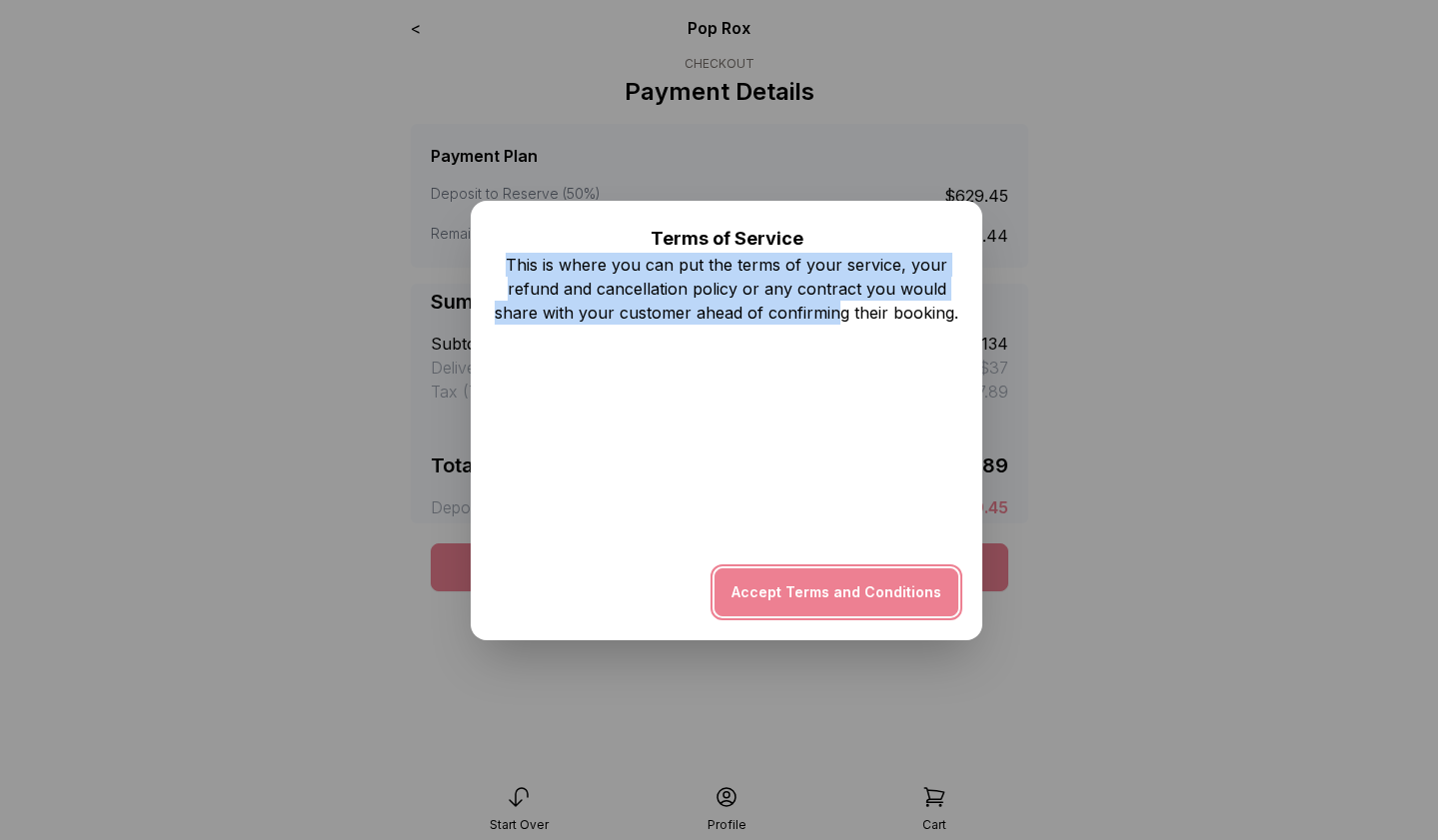 drag, startPoint x: 511, startPoint y: 260, endPoint x: 836, endPoint y: 308, distance: 328.5255 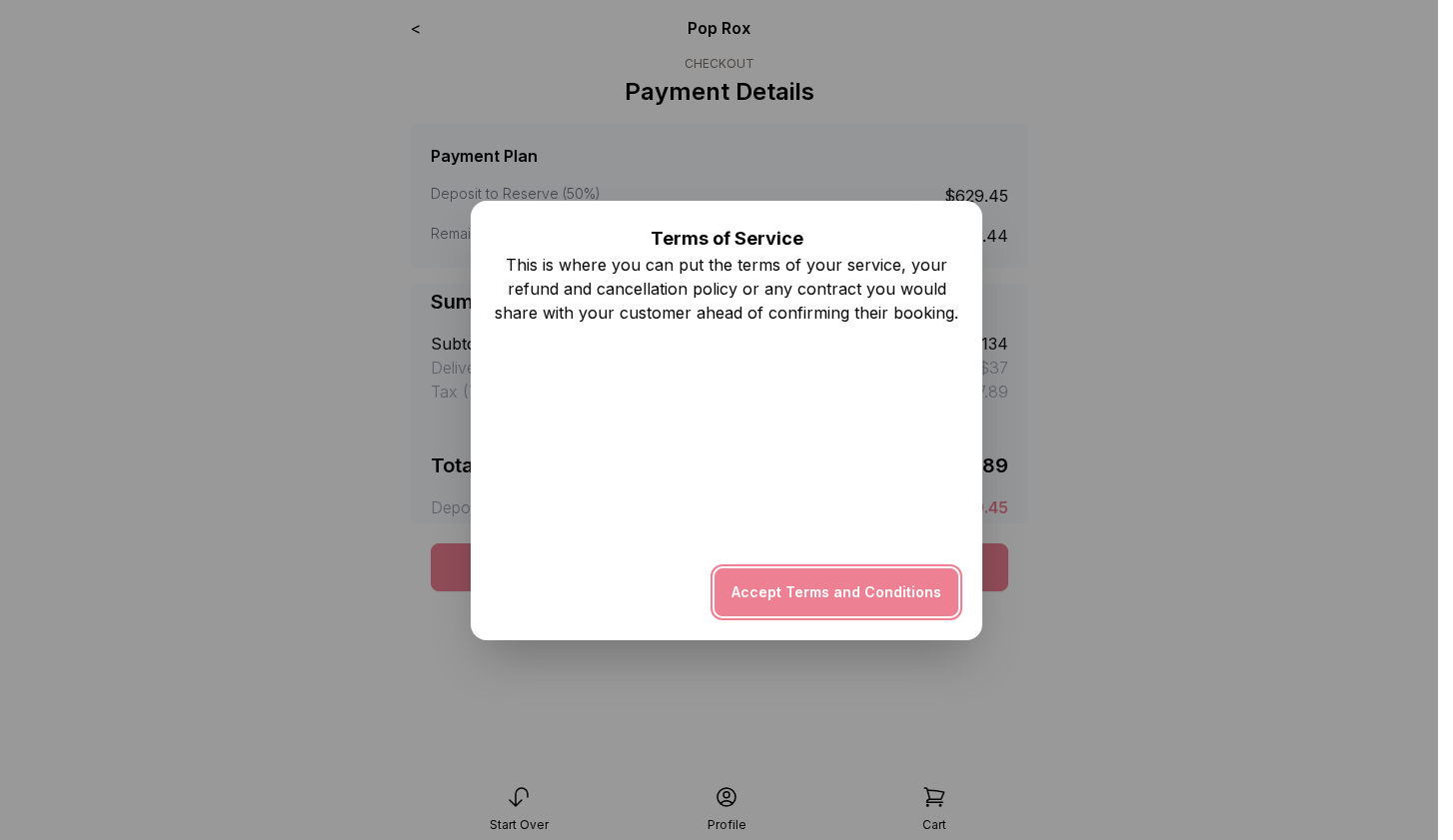 click on "Terms of Service This is where you can put the terms of your service, your refund and cancellation policy or any contract you would share with your customer ahead of confirming their booking. END" at bounding box center [726, 385] 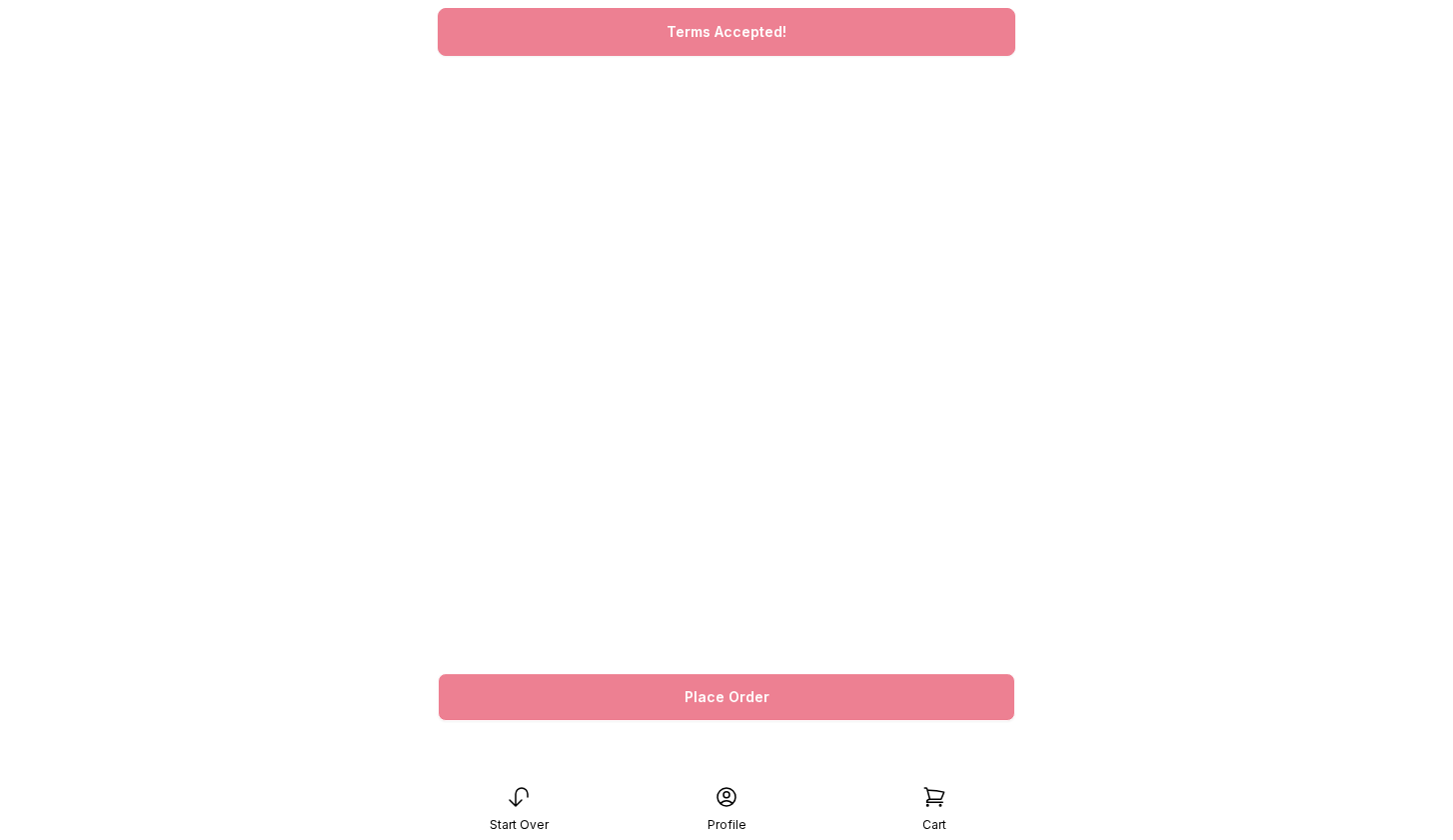 scroll, scrollTop: 536, scrollLeft: 0, axis: vertical 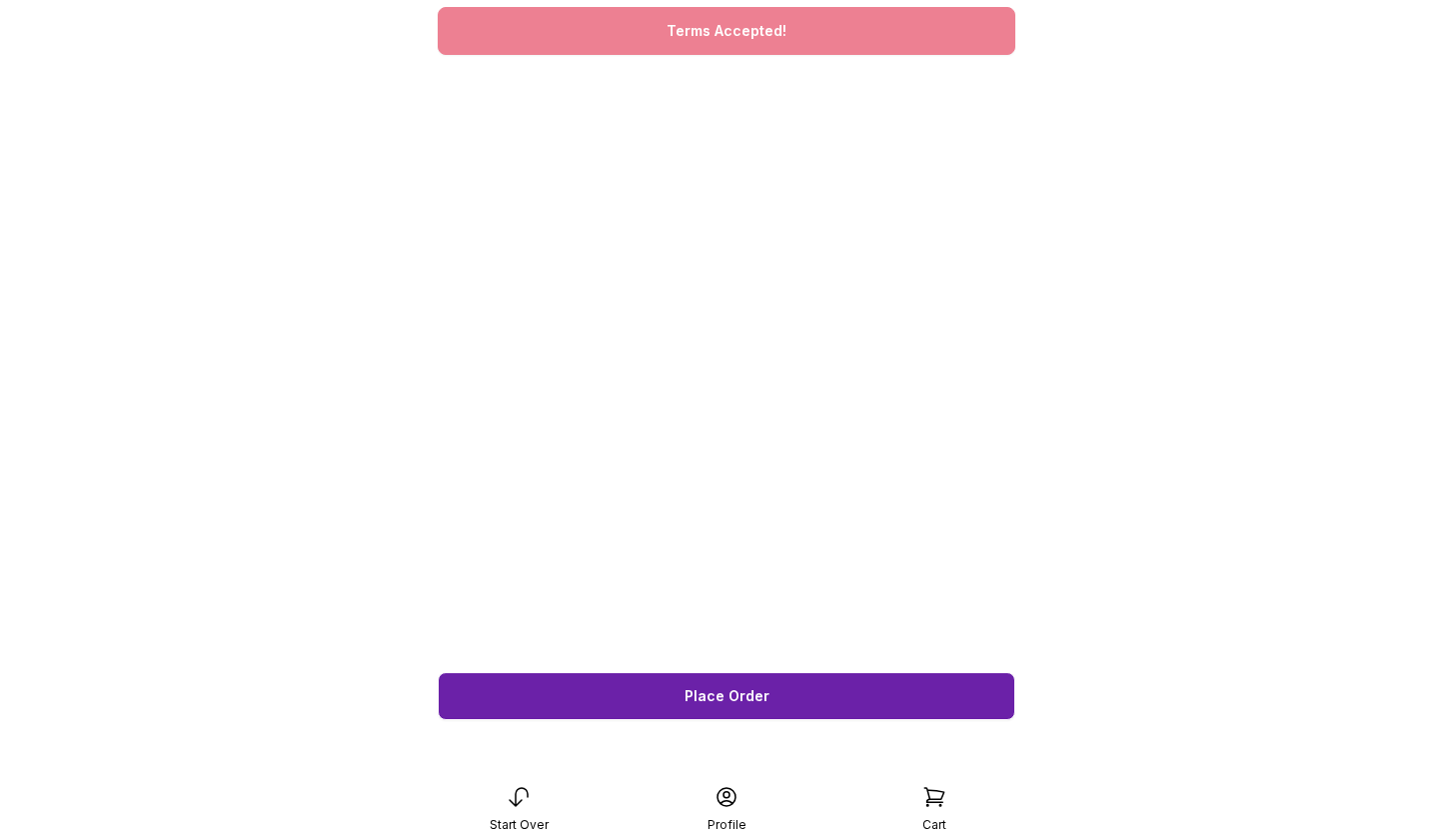 click on "Place Order" at bounding box center (726, 696) 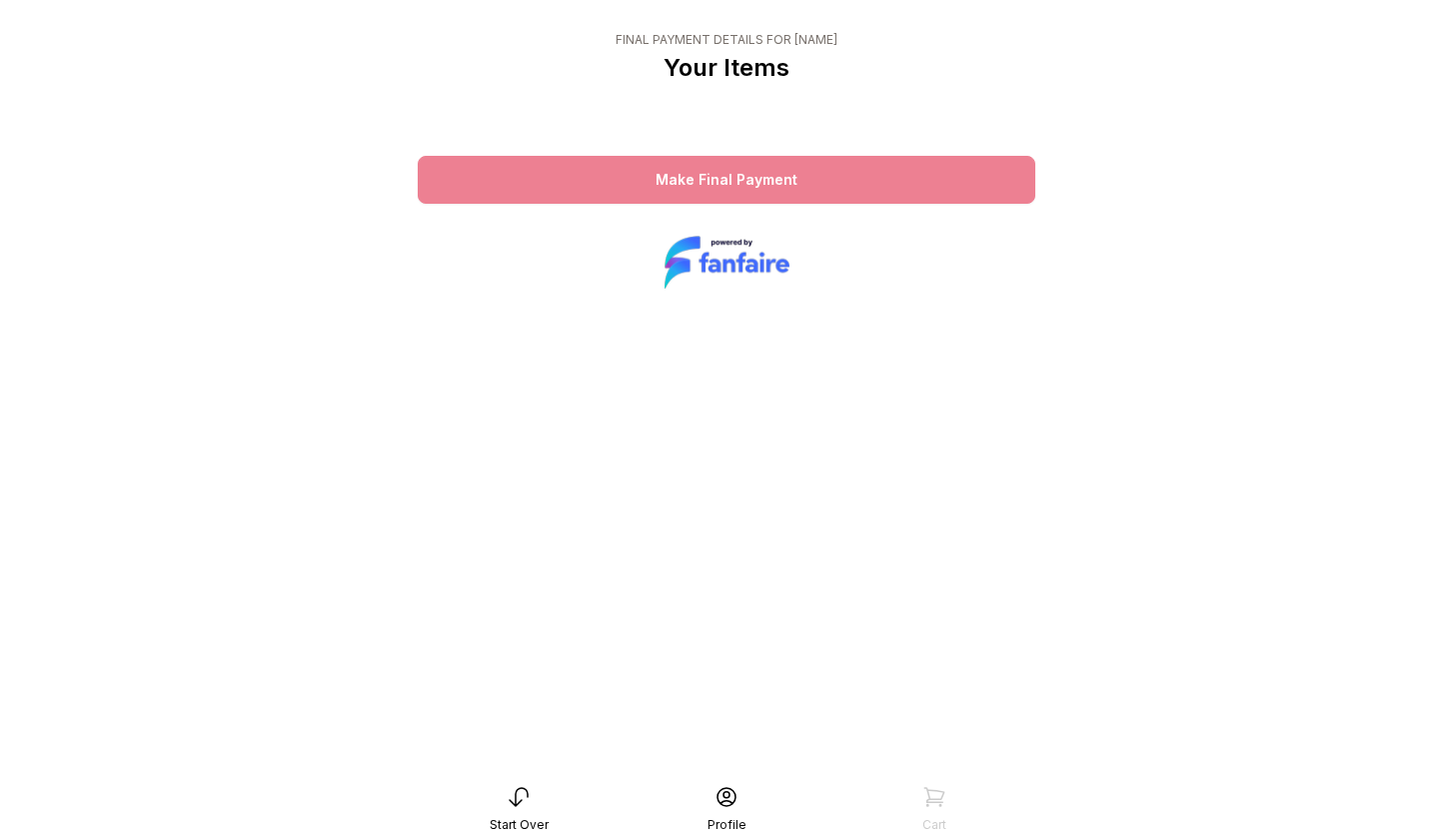 scroll, scrollTop: 0, scrollLeft: 0, axis: both 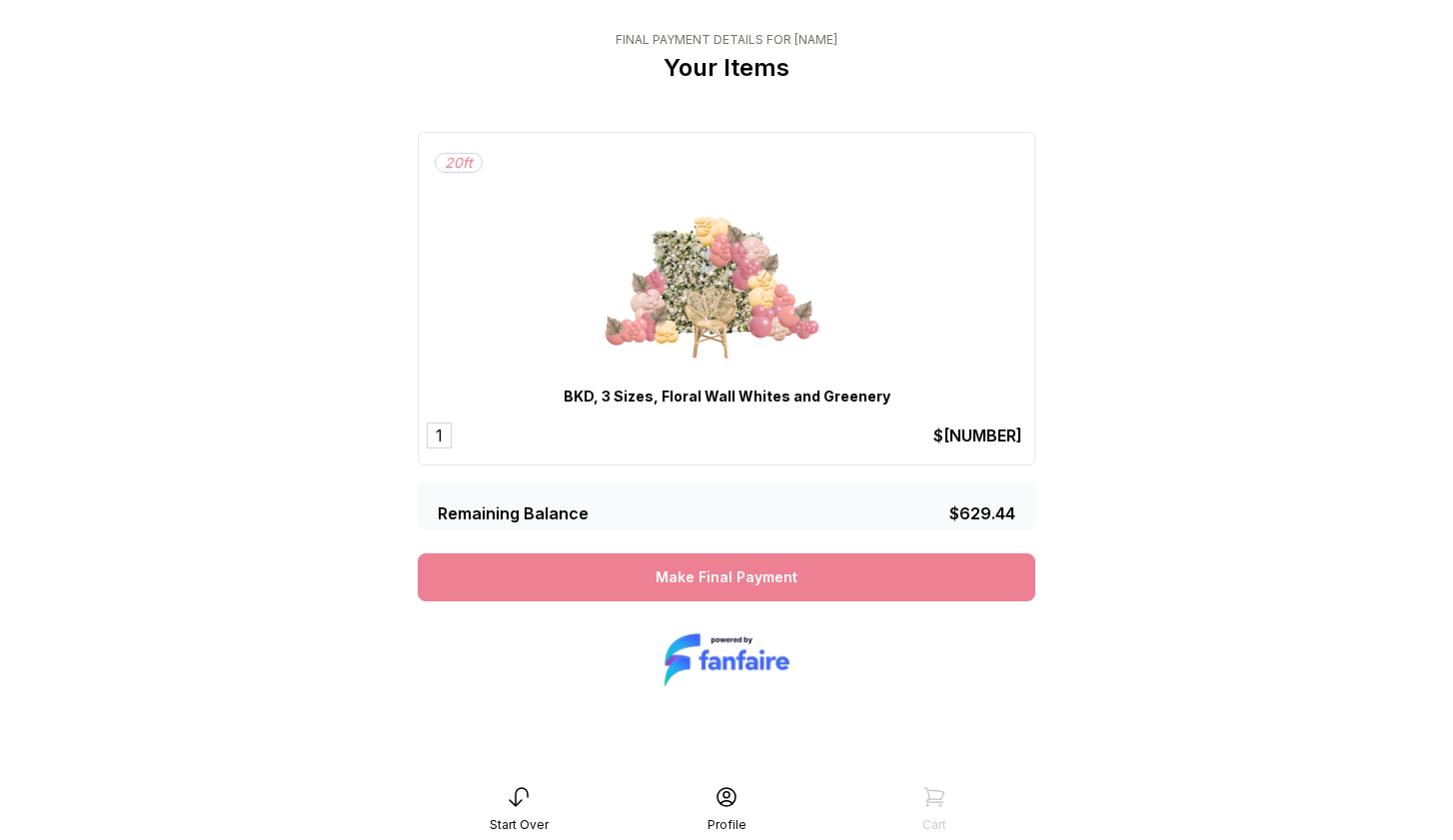 click on "Make Final Payment" at bounding box center (726, 577) 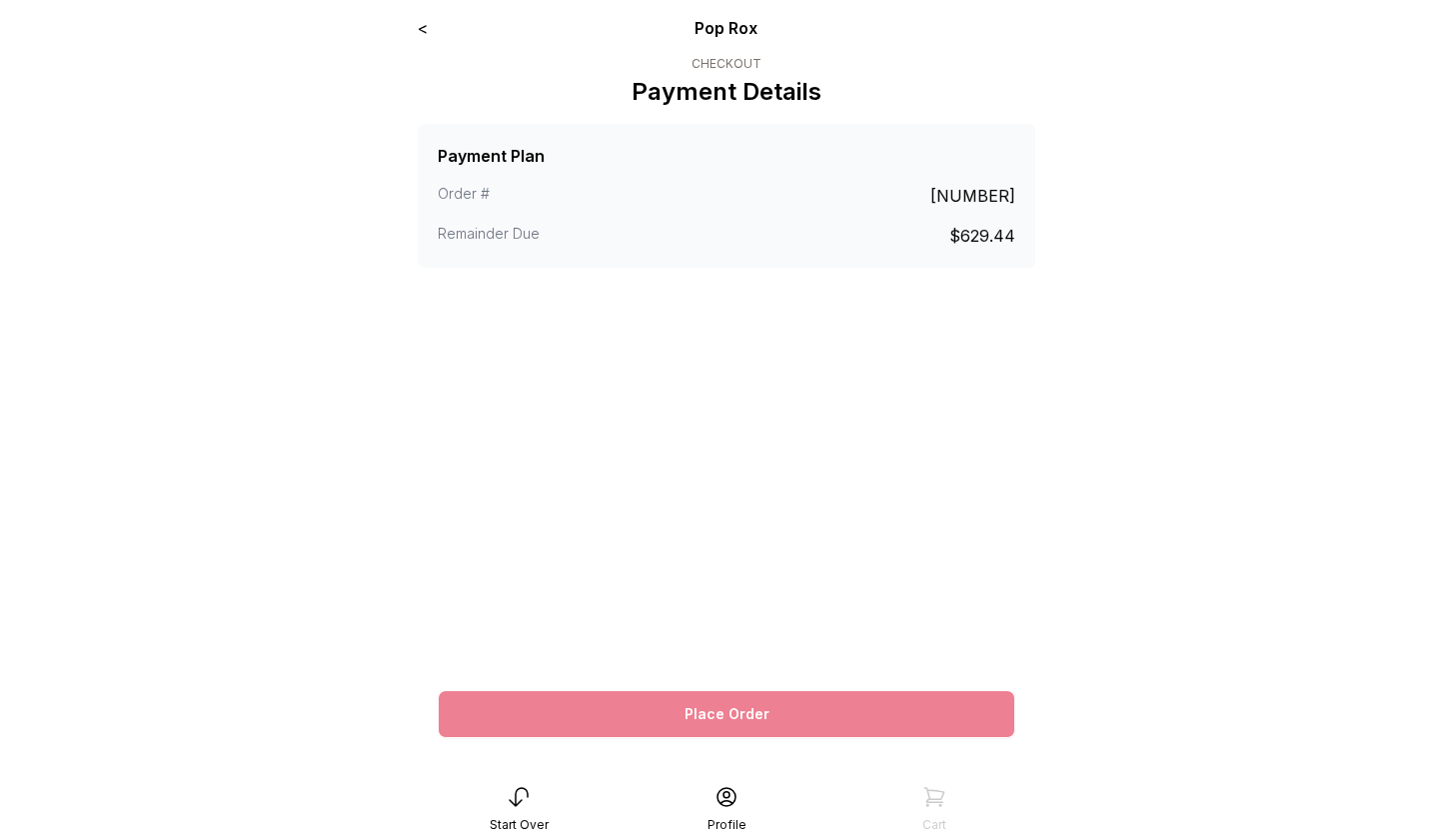click on "<" at bounding box center [423, 28] 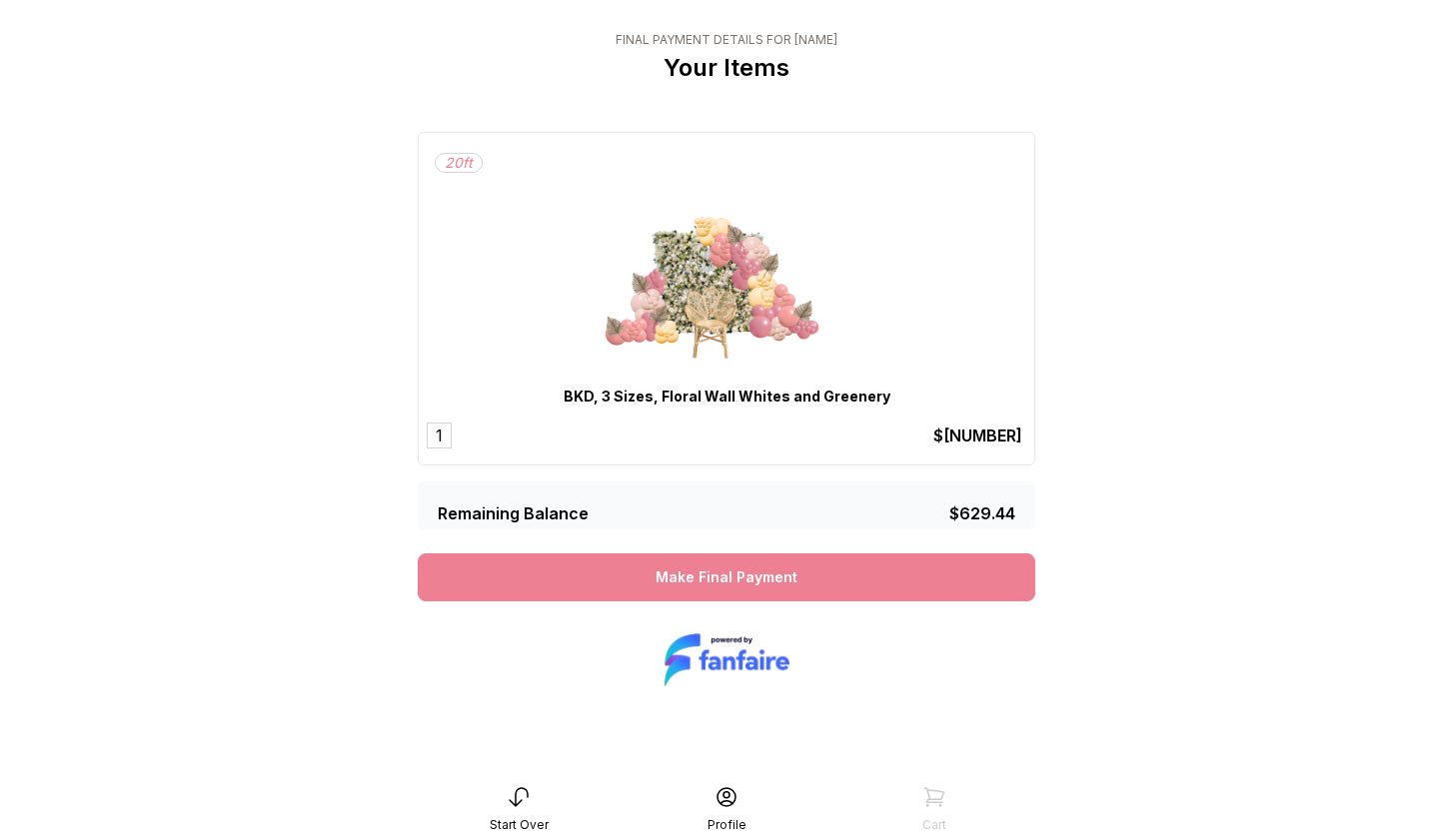 click on "Make Final Payment" at bounding box center (726, 577) 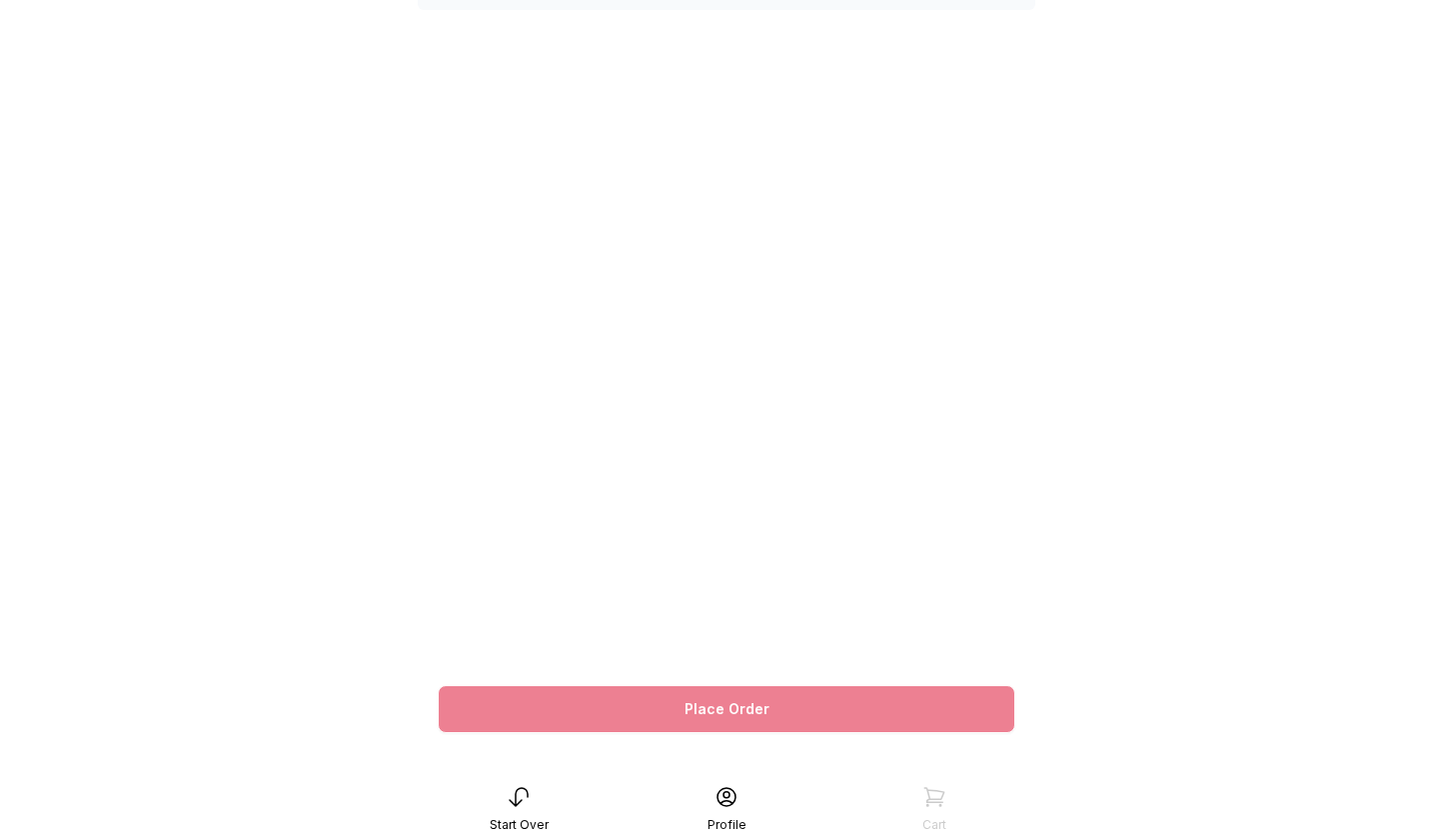 scroll, scrollTop: 271, scrollLeft: 0, axis: vertical 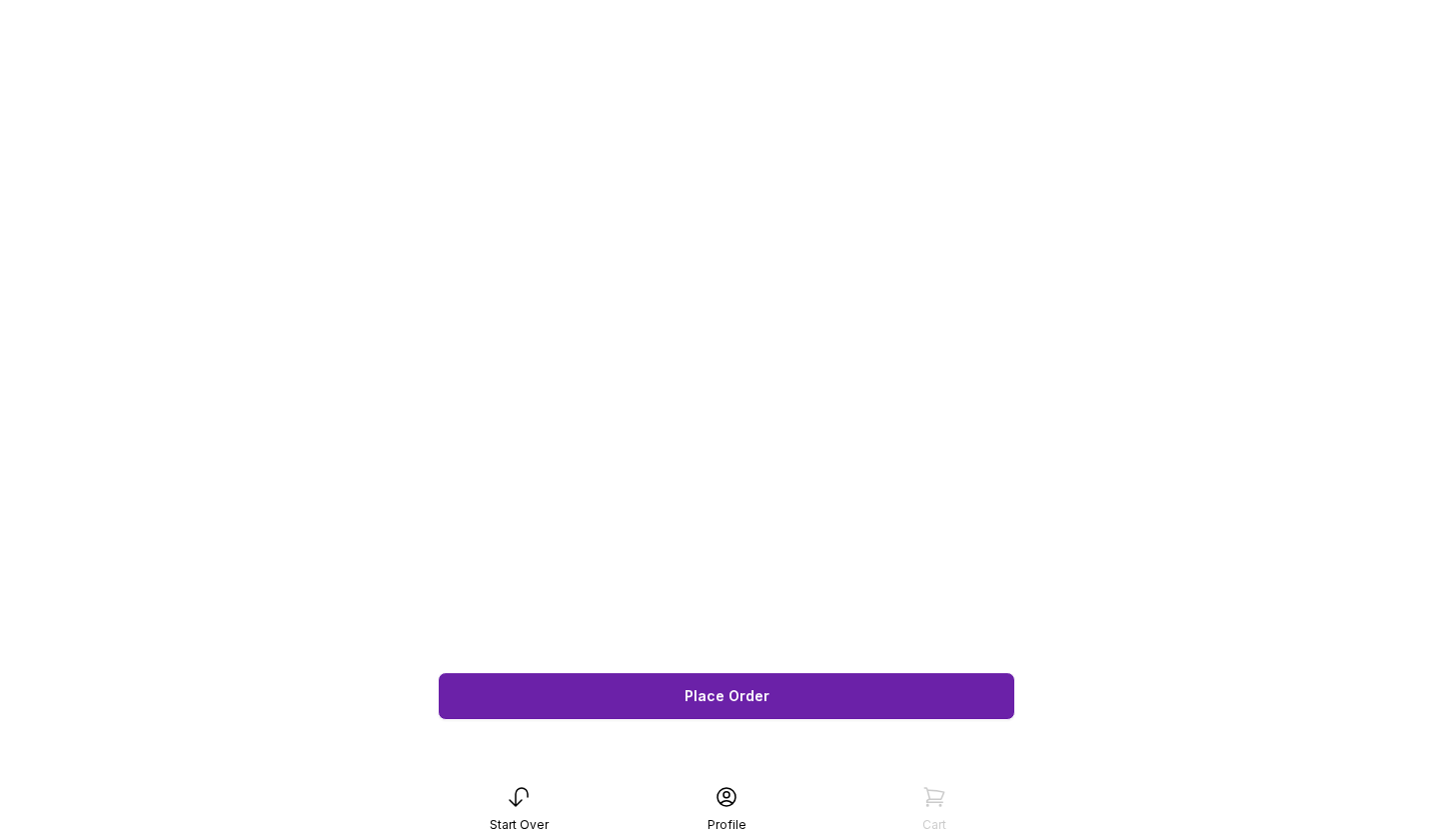 click on "Place Order" at bounding box center [726, 696] 